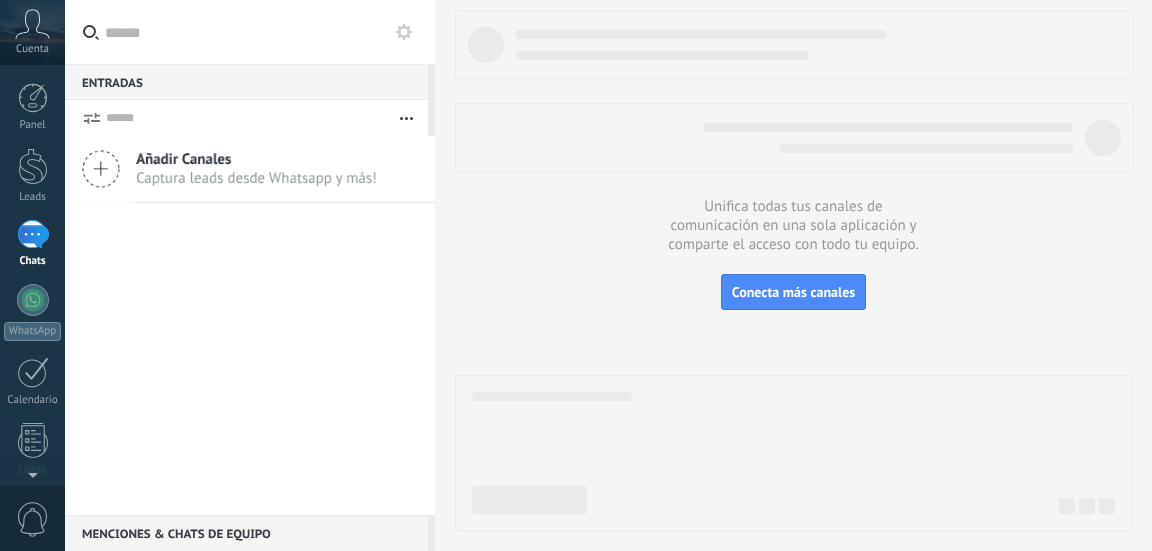 scroll, scrollTop: 0, scrollLeft: 0, axis: both 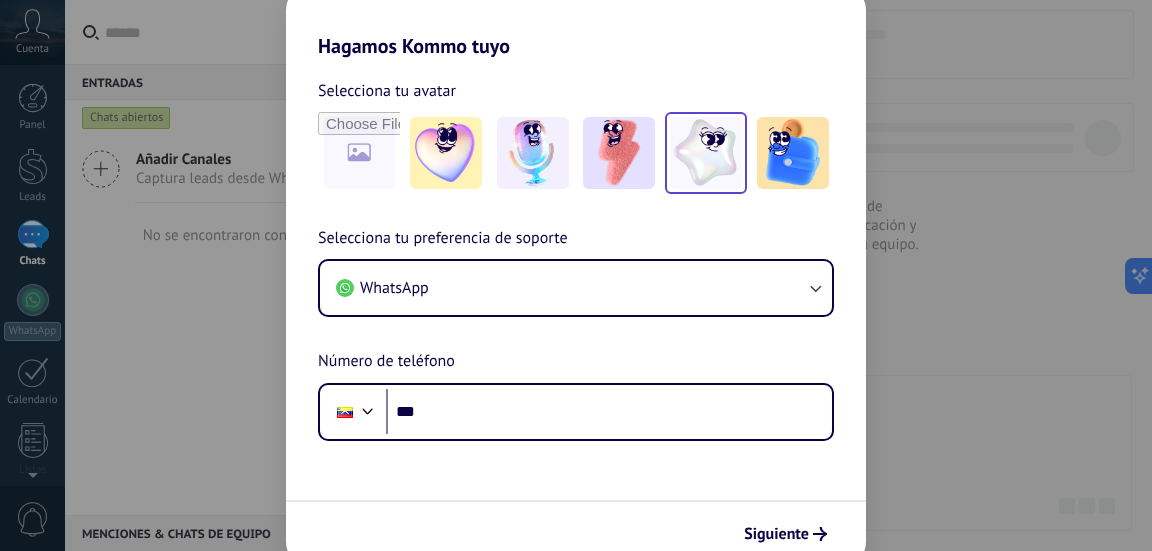 click at bounding box center [706, 153] 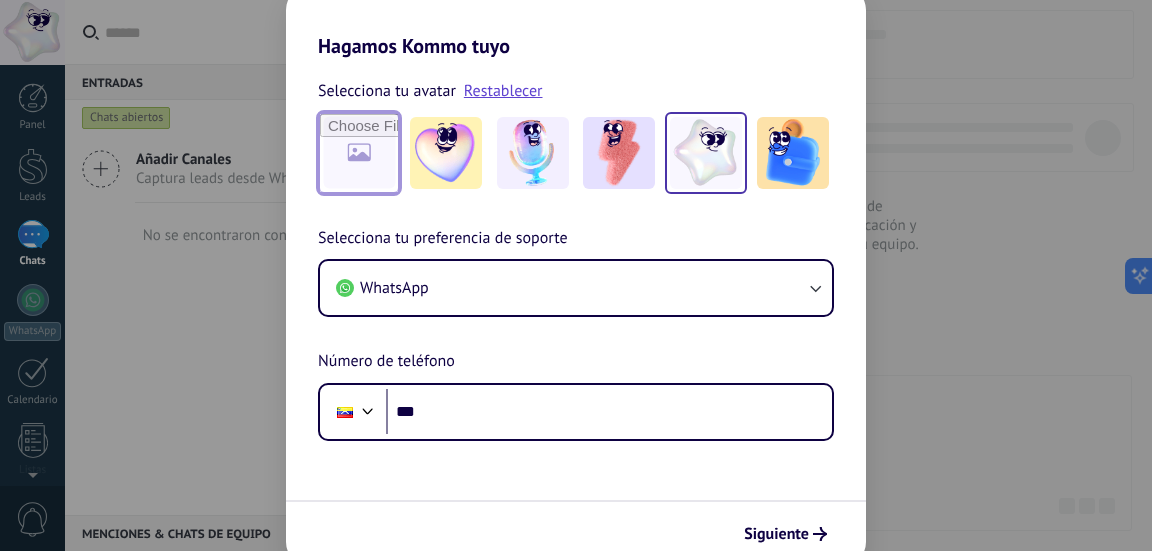 click at bounding box center [359, 153] 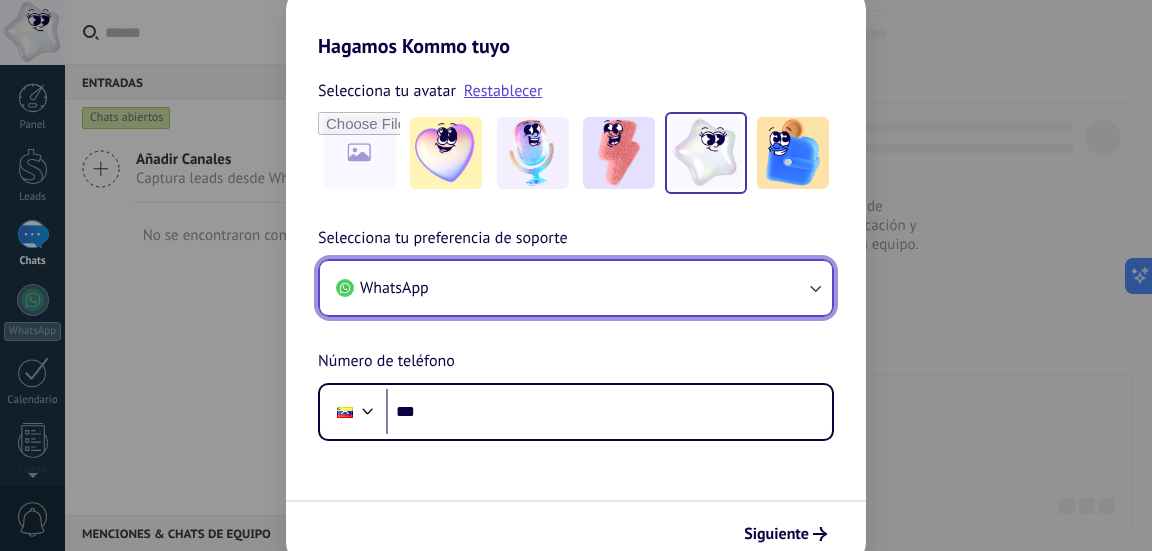 click on "WhatsApp" at bounding box center [576, 288] 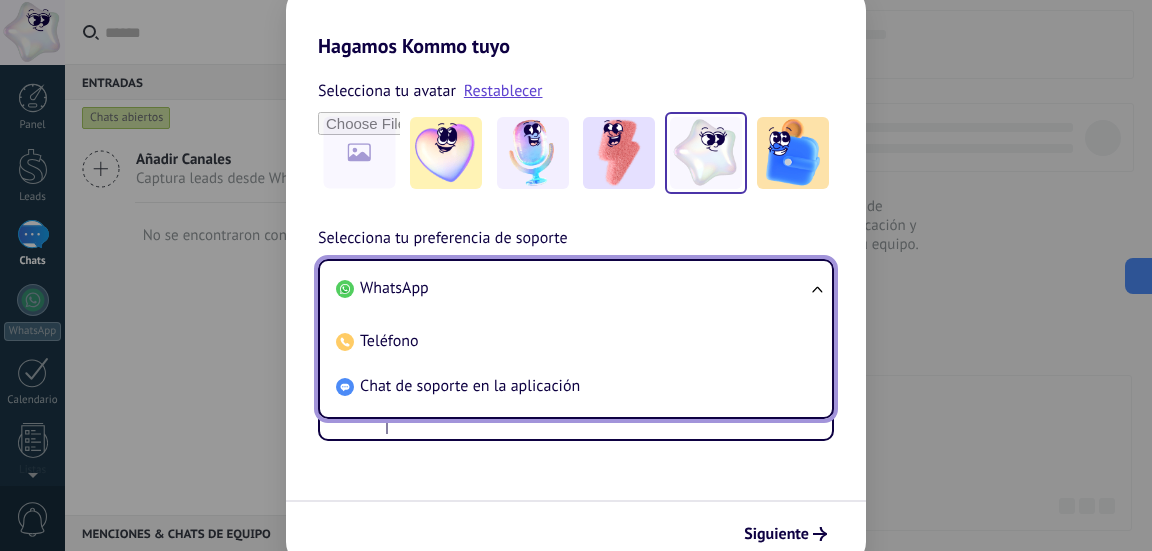 click on "WhatsApp" at bounding box center (572, 288) 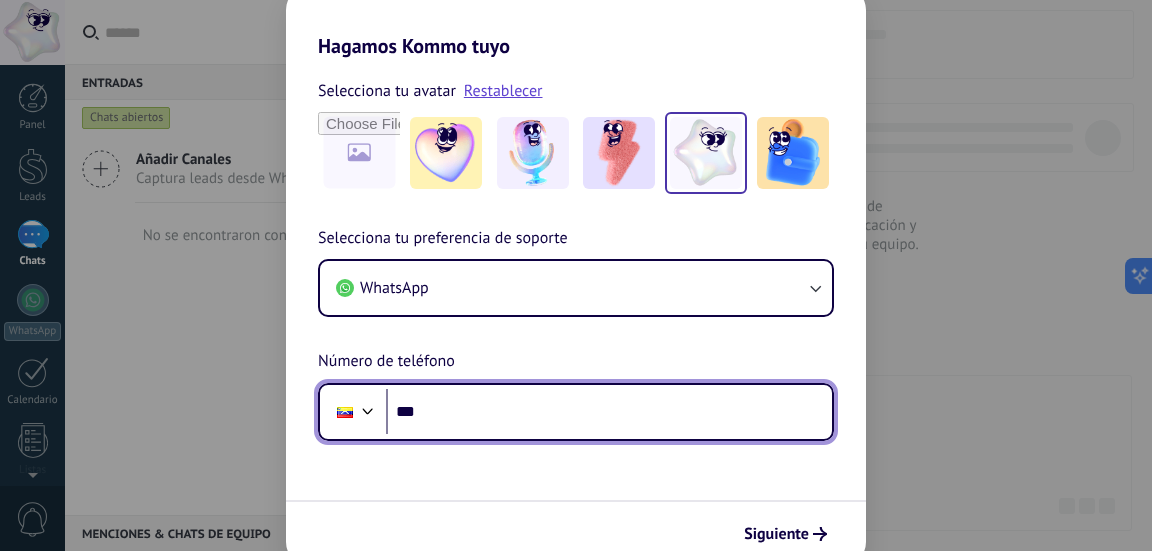 click on "***" at bounding box center [609, 412] 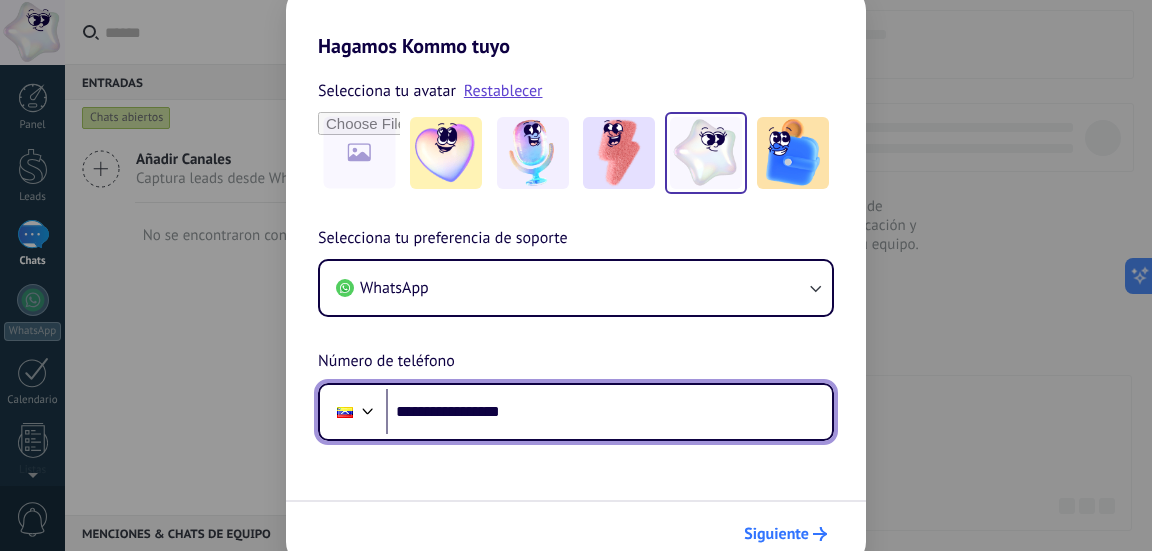 type on "**********" 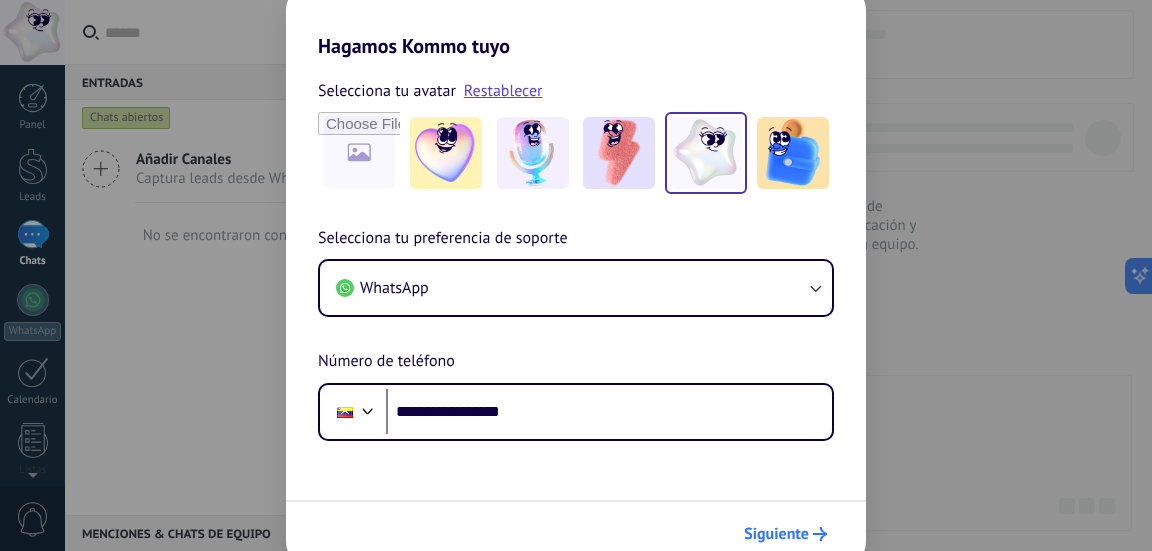 click on "Siguiente" at bounding box center (776, 534) 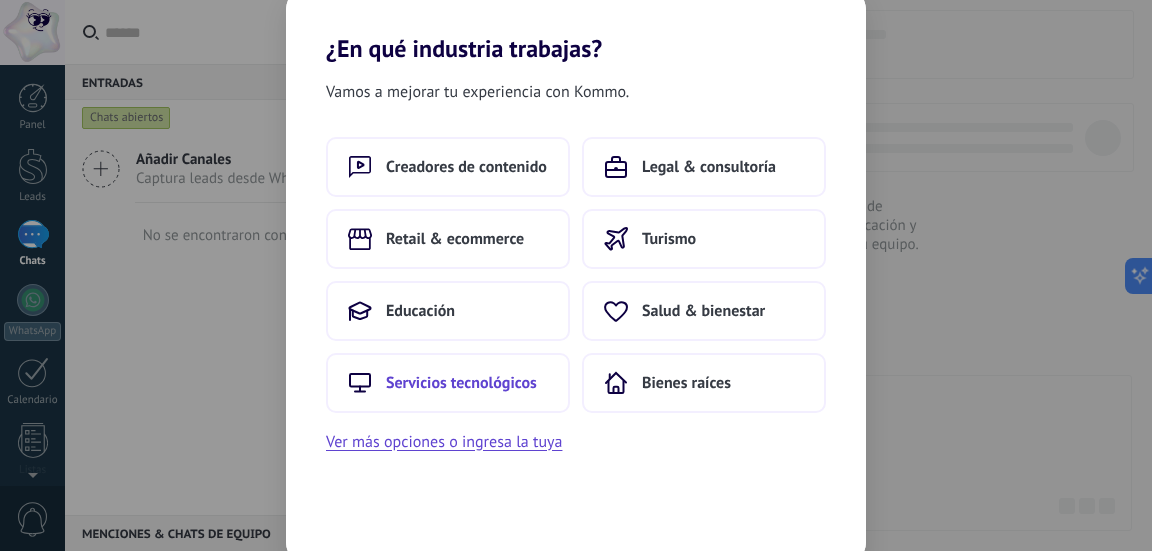 click on "Servicios tecnológicos" at bounding box center (461, 383) 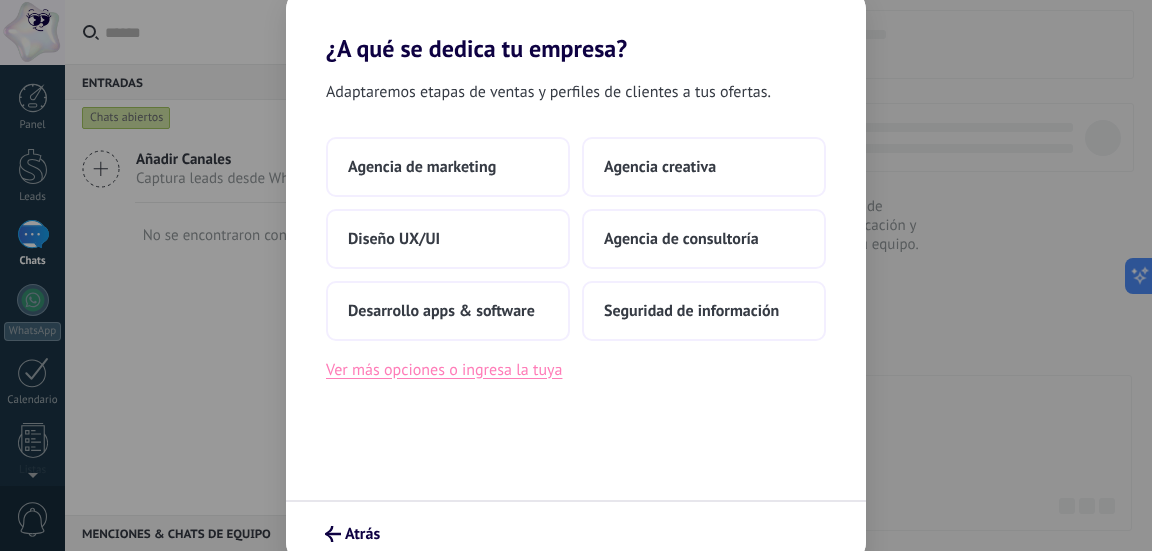 click on "Ver más opciones o ingresa la tuya" at bounding box center [444, 370] 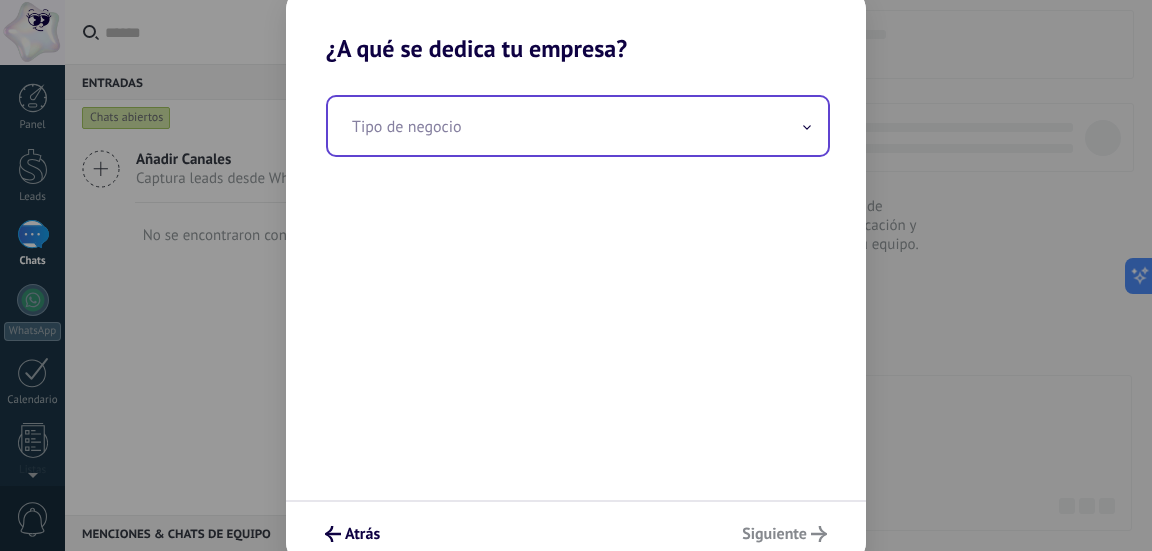 click at bounding box center (578, 126) 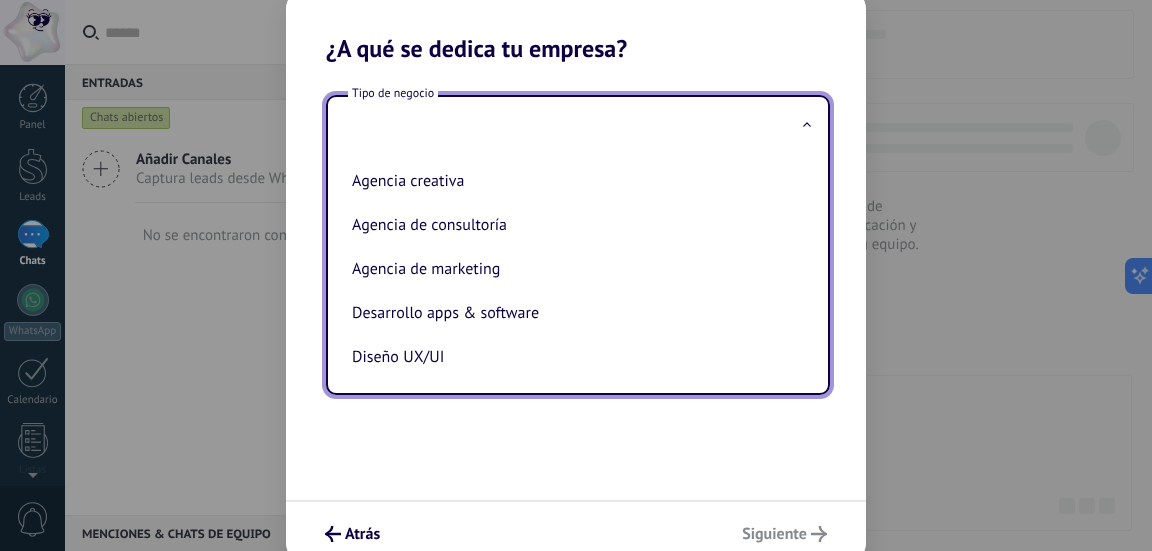 click at bounding box center [578, 126] 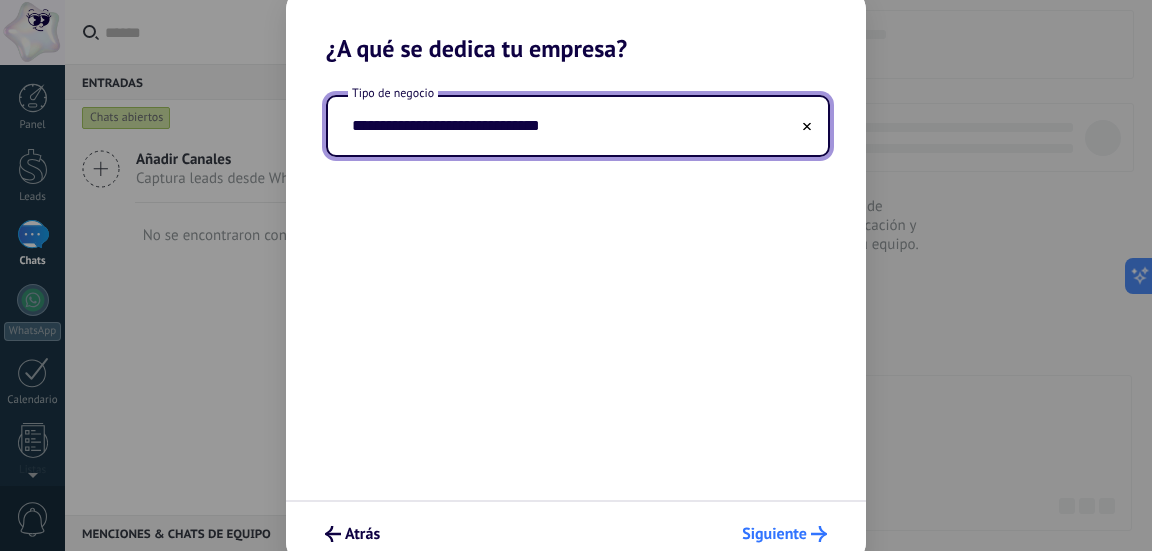 type on "**********" 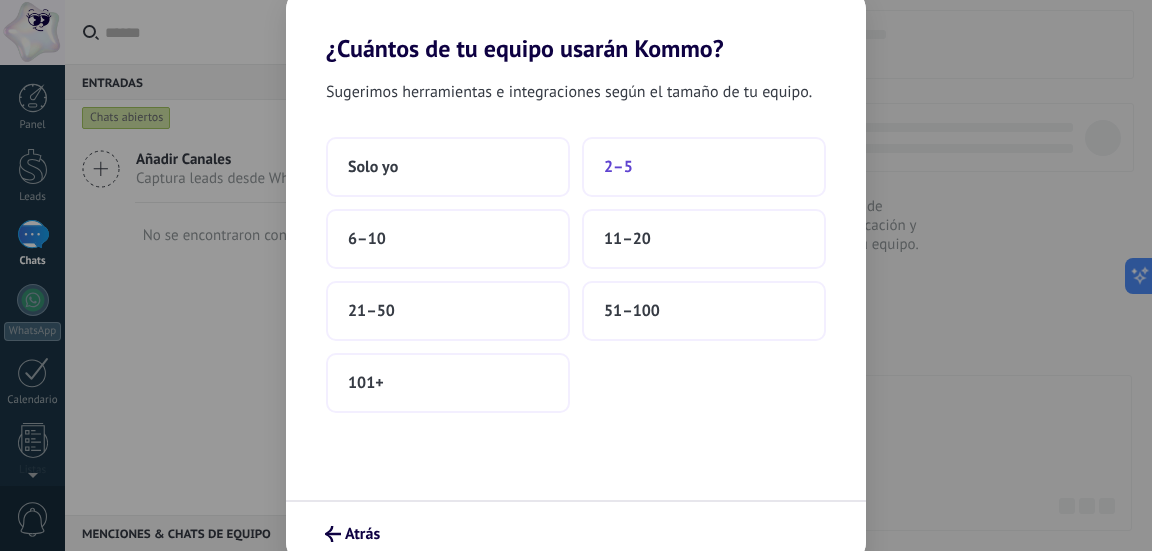 click on "2–5" at bounding box center (618, 167) 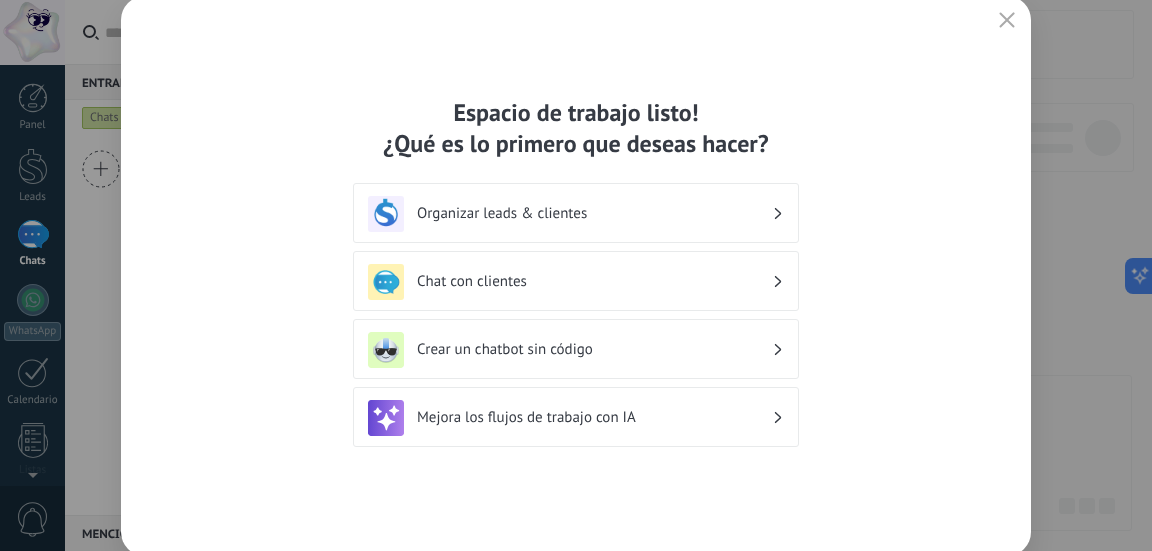 click on "Organizar leads & clientes" at bounding box center [594, 213] 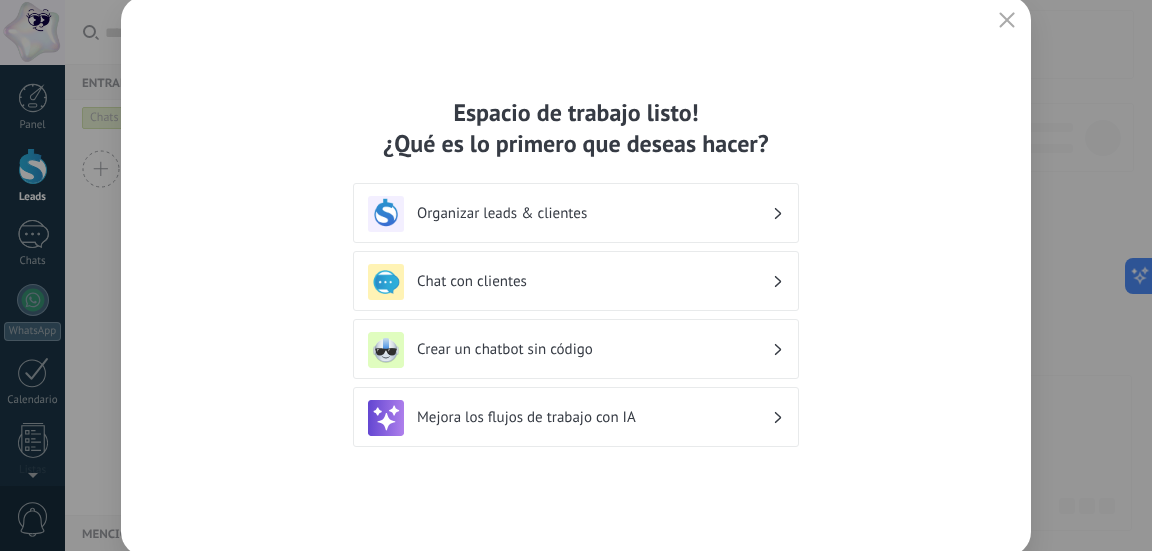 click on "Organizar leads & clientes" at bounding box center [594, 213] 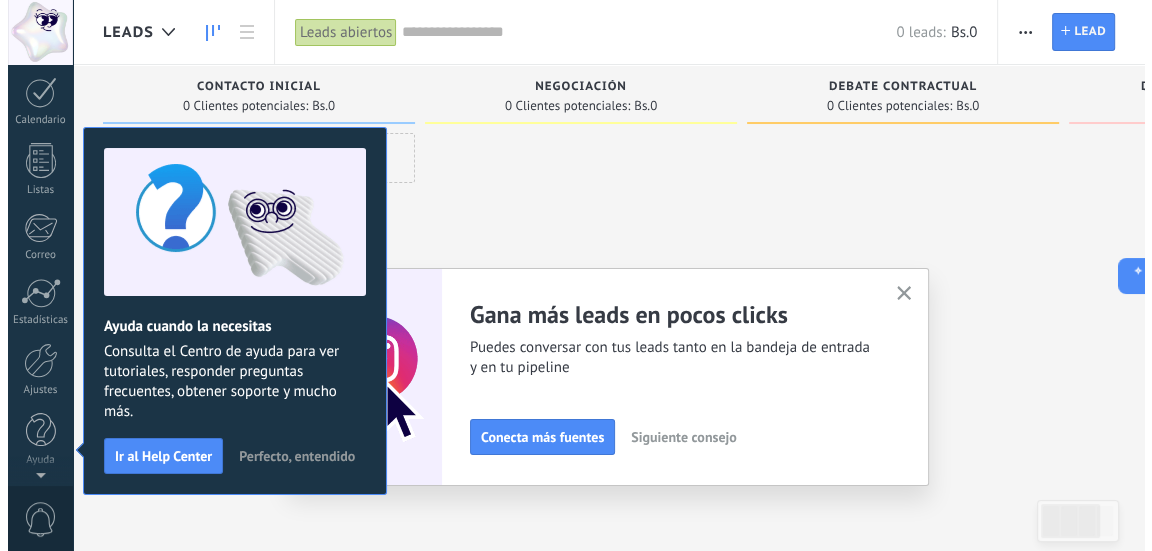scroll, scrollTop: 0, scrollLeft: 0, axis: both 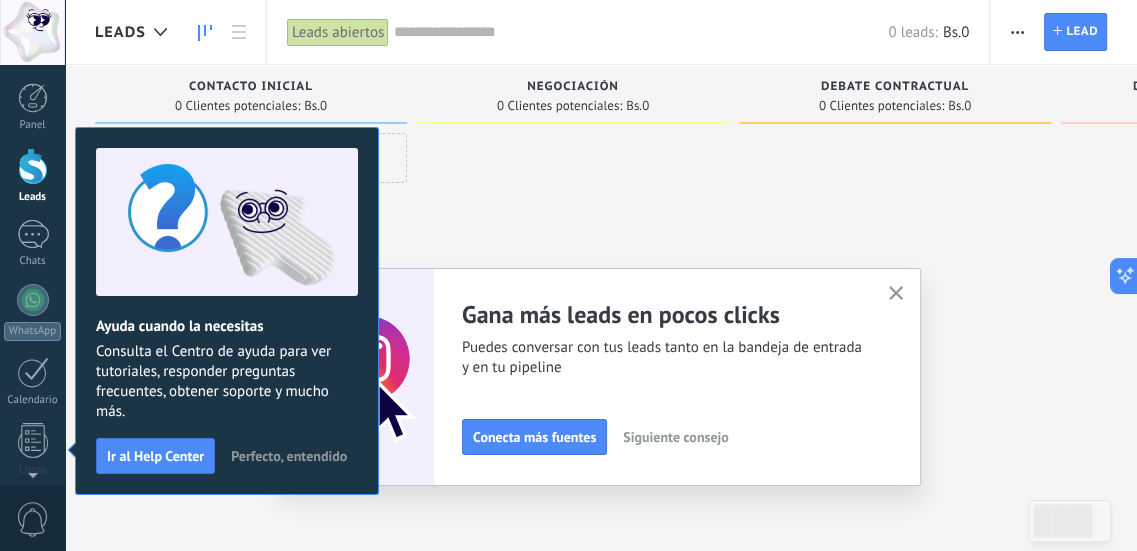 click on "Perfecto, entendido" at bounding box center [289, 456] 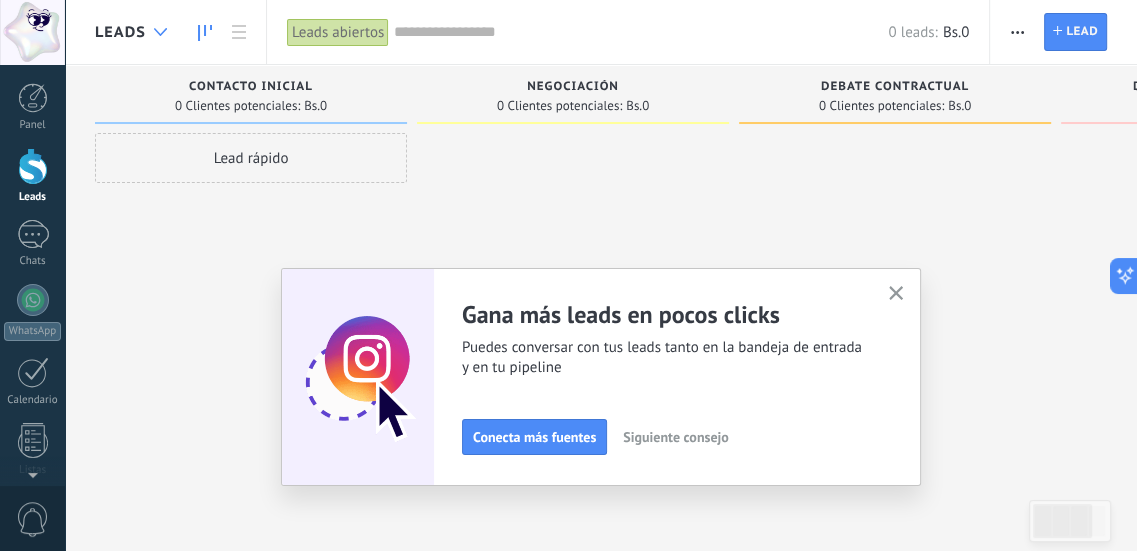 click at bounding box center [160, 32] 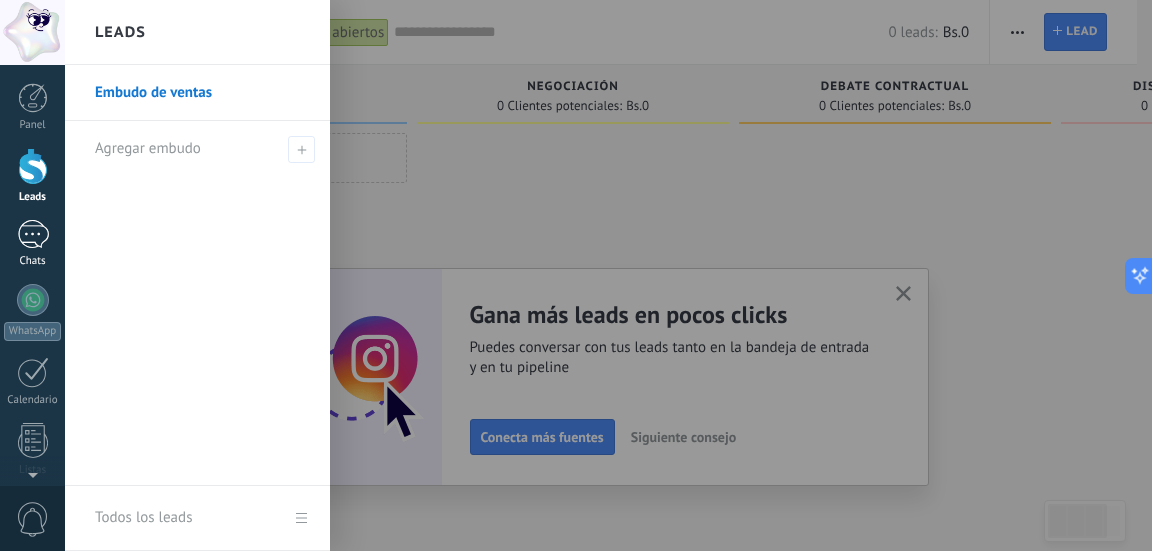 click on "Chats" at bounding box center (32, 244) 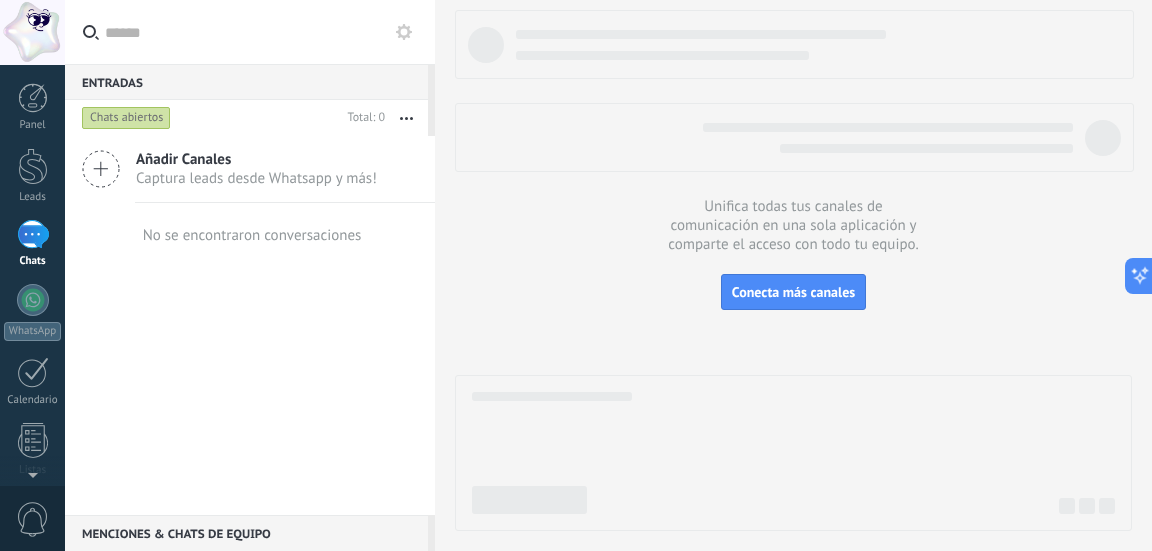 click 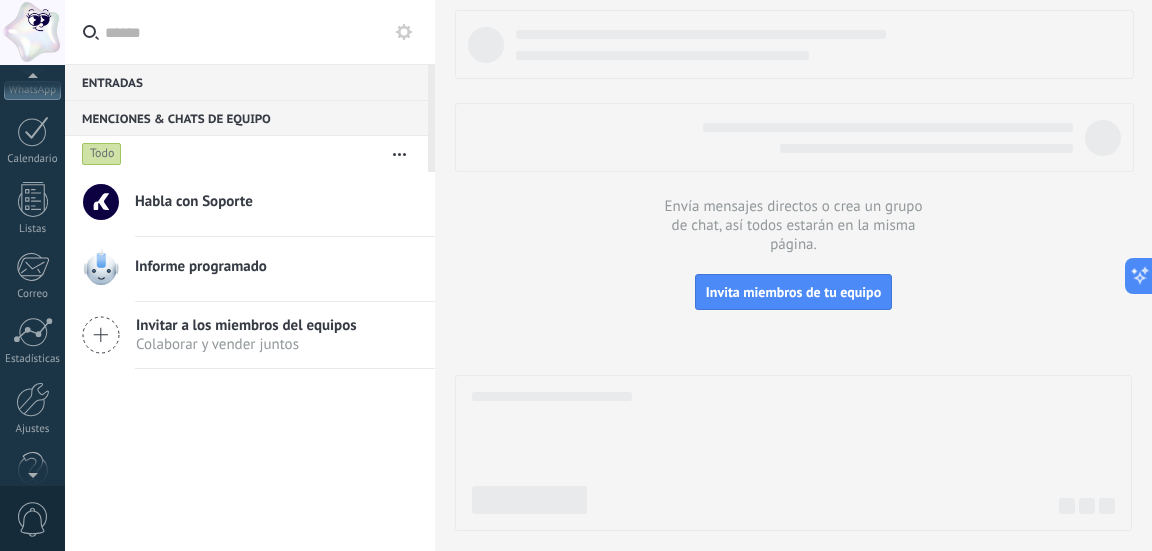 scroll, scrollTop: 257, scrollLeft: 0, axis: vertical 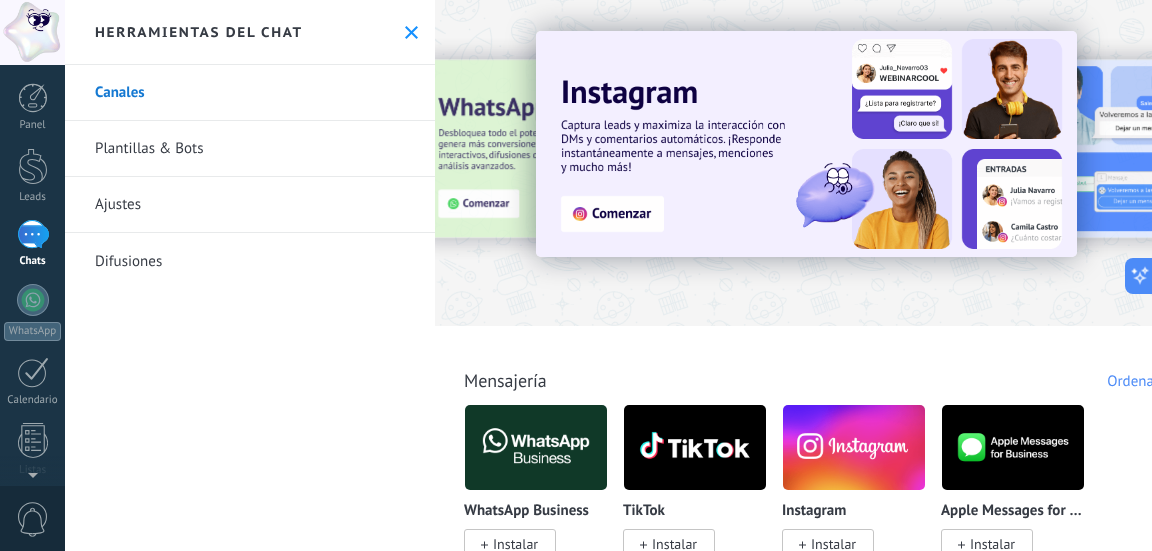 click on "Ajustes" at bounding box center (250, 205) 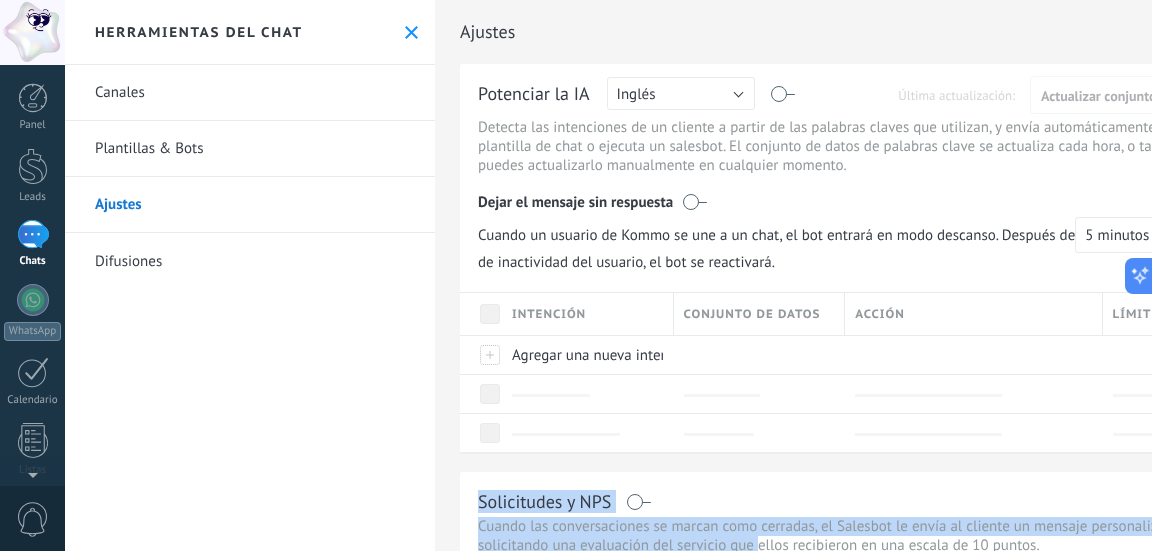 drag, startPoint x: 963, startPoint y: 449, endPoint x: 765, endPoint y: 543, distance: 219.1803 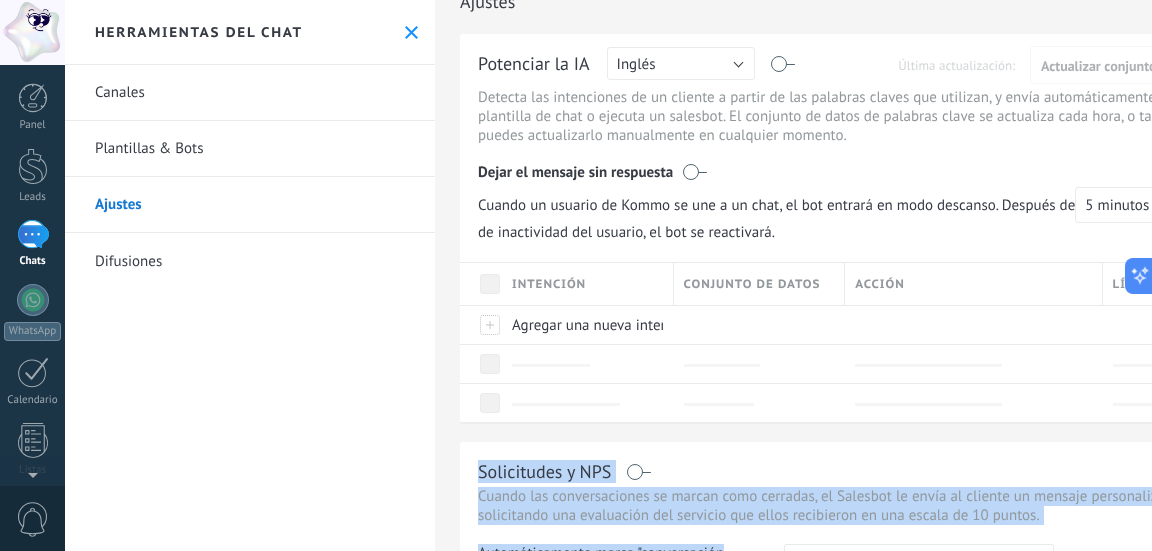 scroll, scrollTop: 38, scrollLeft: 0, axis: vertical 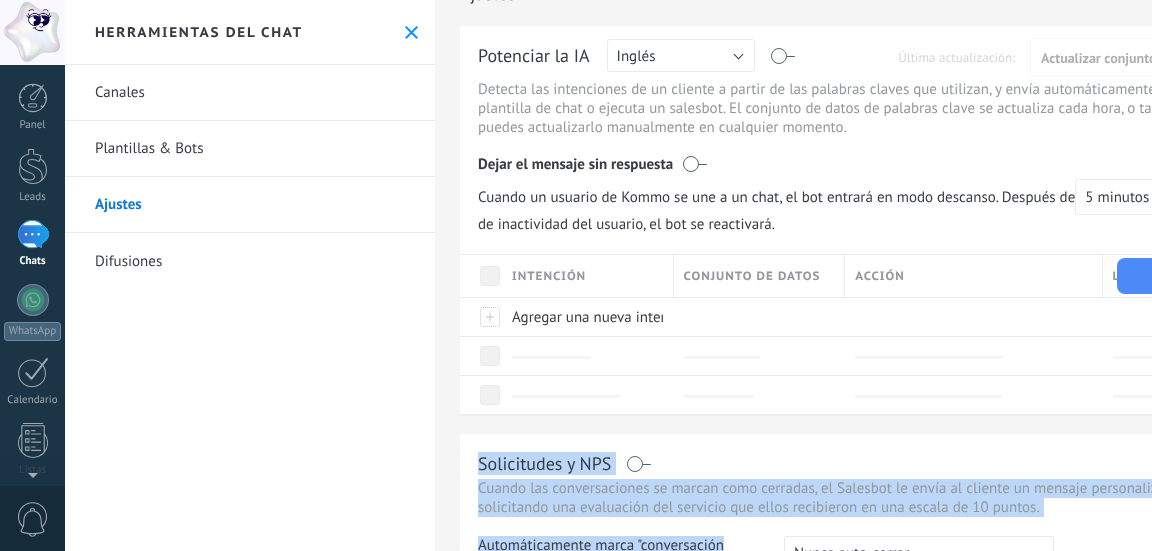 click 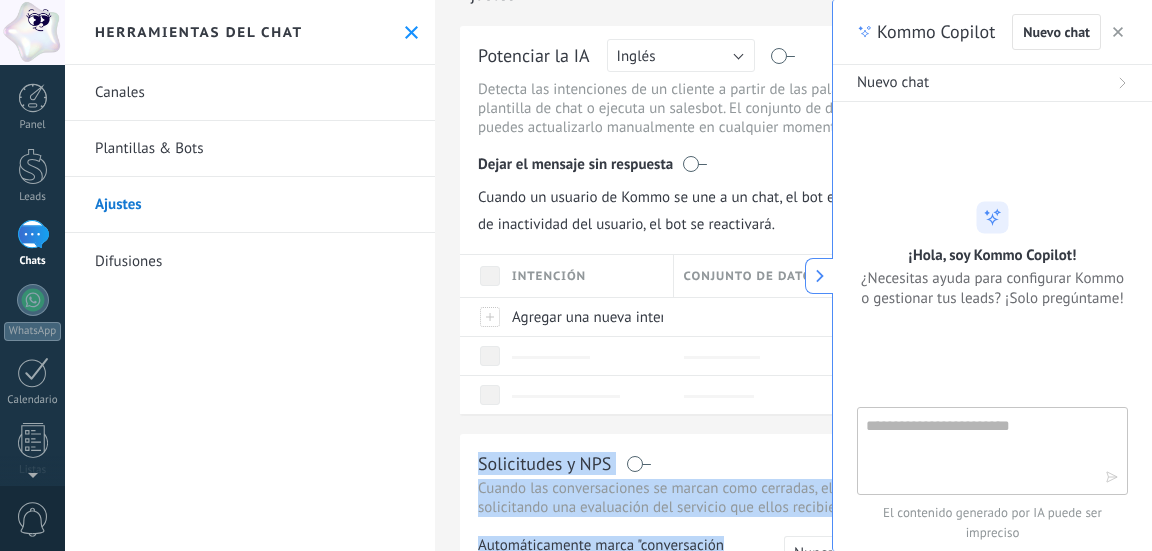 click 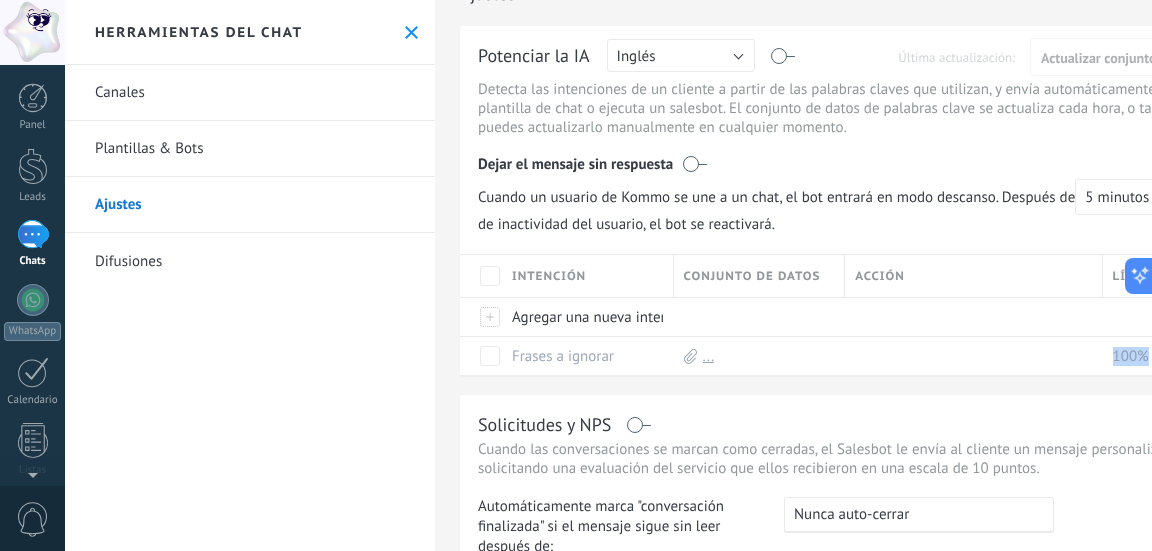 drag, startPoint x: 937, startPoint y: 317, endPoint x: 957, endPoint y: 487, distance: 171.17242 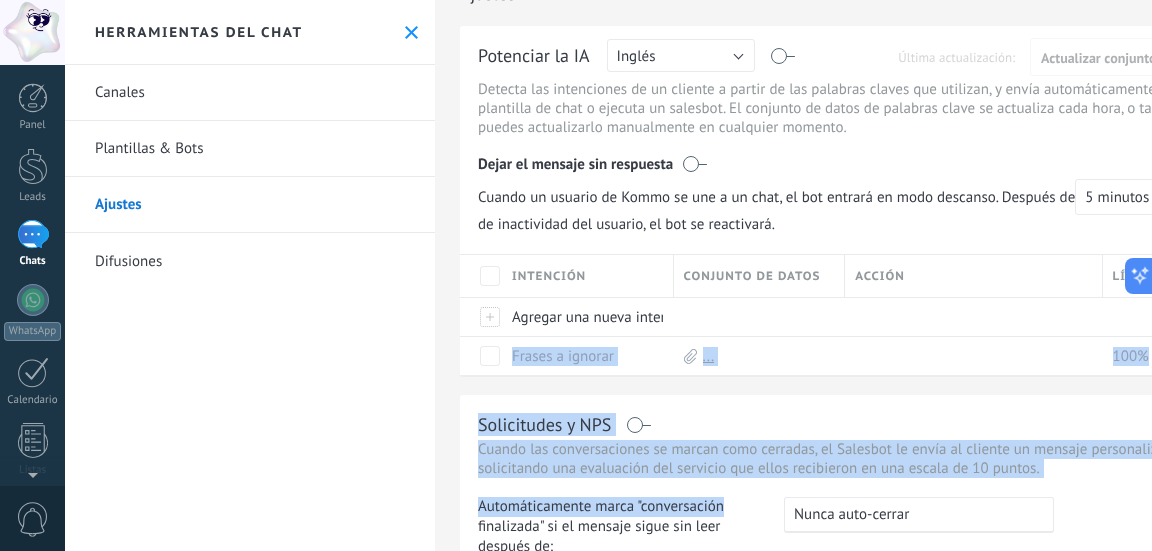 click on "Solicitudes y NPS Cuando las conversaciones se marcan como cerradas, el Salesbot le envía al cliente un mensaje personalizado solicitando una evaluación del servicio que ellos recibieron en una escala de 10 puntos. Automáticamente marca "conversación finalizada" si el mensaje sigue sin leer después de: : Nunca auto-cerrar Nunca auto-cerrar 1 hora In 1 day In 3 days La próxima semana Custom: días h m Puedes personalizar el mensaje y el texto al cerrar una conversación en el bot de NPS Editar bot de NPS Restaurar la configuración predeterminada" at bounding box center (850, 529) 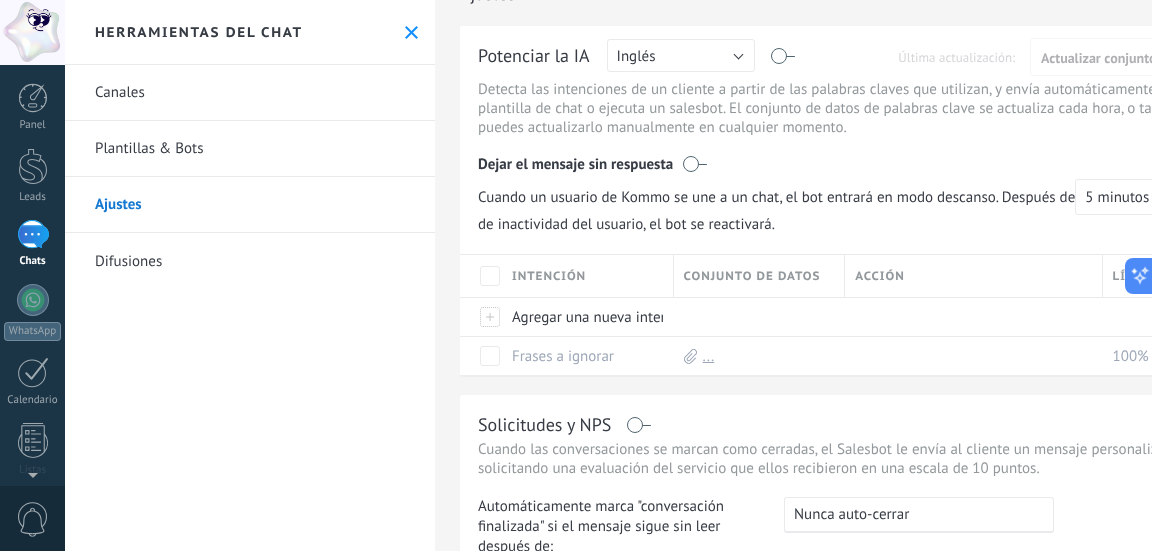 click on "Solicitudes y NPS Cuando las conversaciones se marcan como cerradas, el Salesbot le envía al cliente un mensaje personalizado solicitando una evaluación del servicio que ellos recibieron en una escala de 10 puntos. Automáticamente marca "conversación finalizada" si el mensaje sigue sin leer después de: : Nunca auto-cerrar Nunca auto-cerrar 1 hora In 1 day In 3 days La próxima semana Custom: días h m Puedes personalizar el mensaje y el texto al cerrar una conversación en el bot de NPS Editar bot de NPS Restaurar la configuración predeterminada" at bounding box center [850, 529] 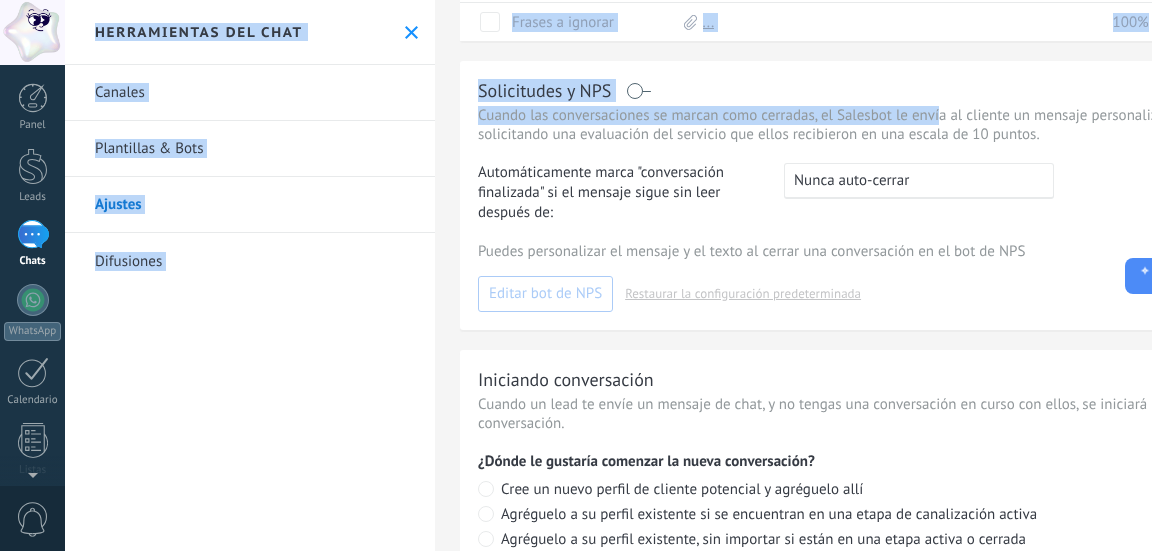 scroll, scrollTop: 496, scrollLeft: 0, axis: vertical 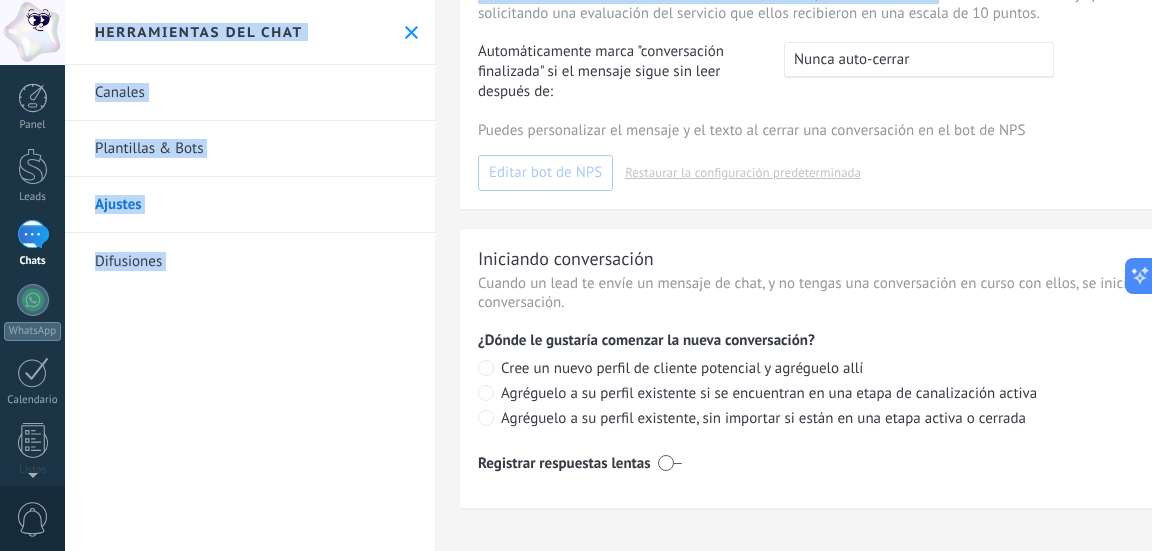 drag, startPoint x: 937, startPoint y: 458, endPoint x: 940, endPoint y: 578, distance: 120.03749 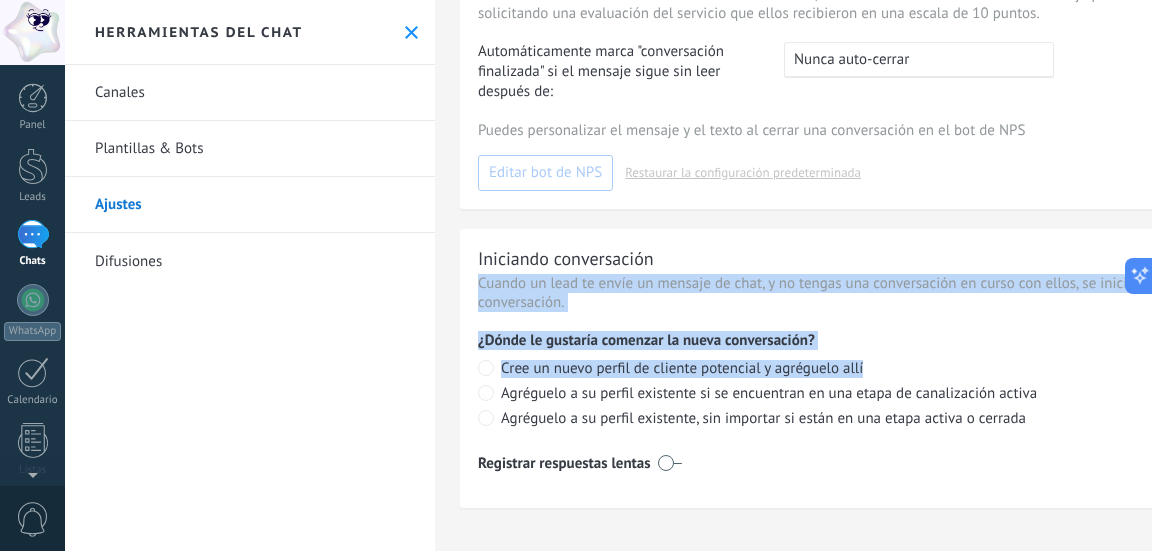 drag, startPoint x: 1031, startPoint y: 239, endPoint x: 1047, endPoint y: 380, distance: 141.90489 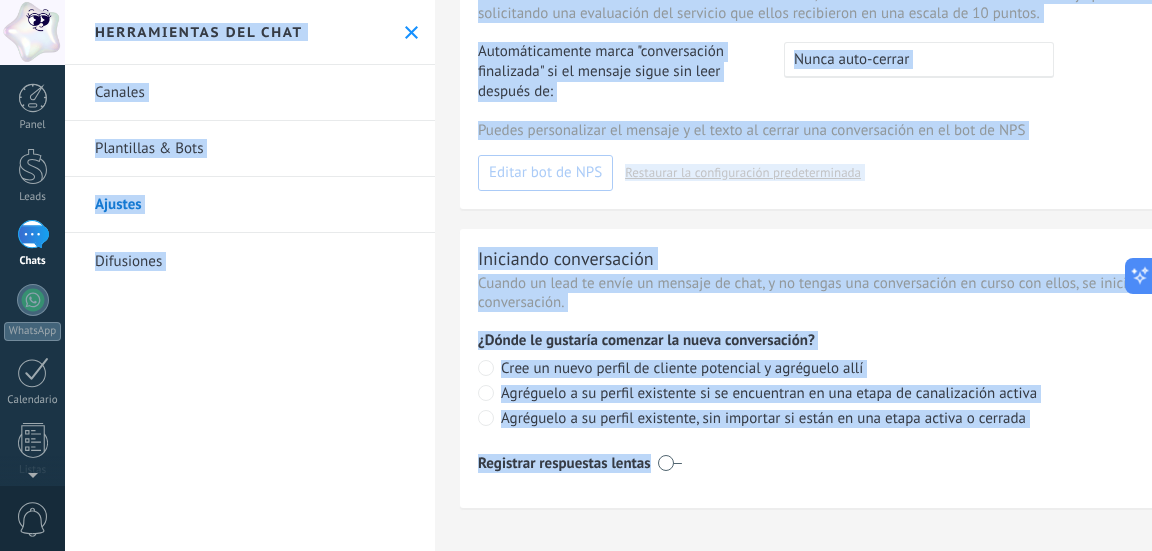 drag, startPoint x: 946, startPoint y: 546, endPoint x: 936, endPoint y: 573, distance: 28.79236 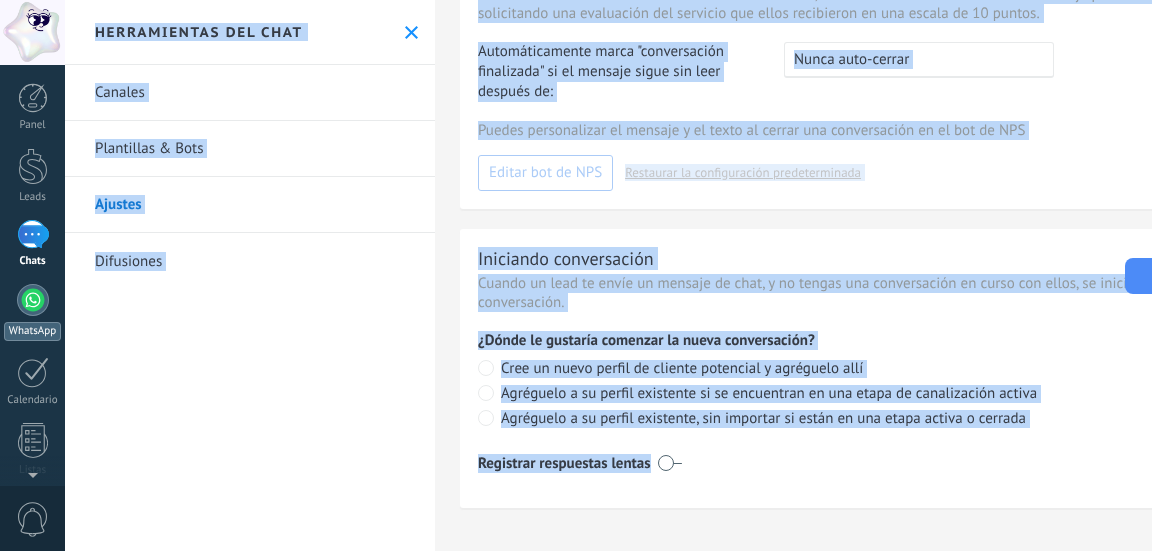 click at bounding box center (33, 300) 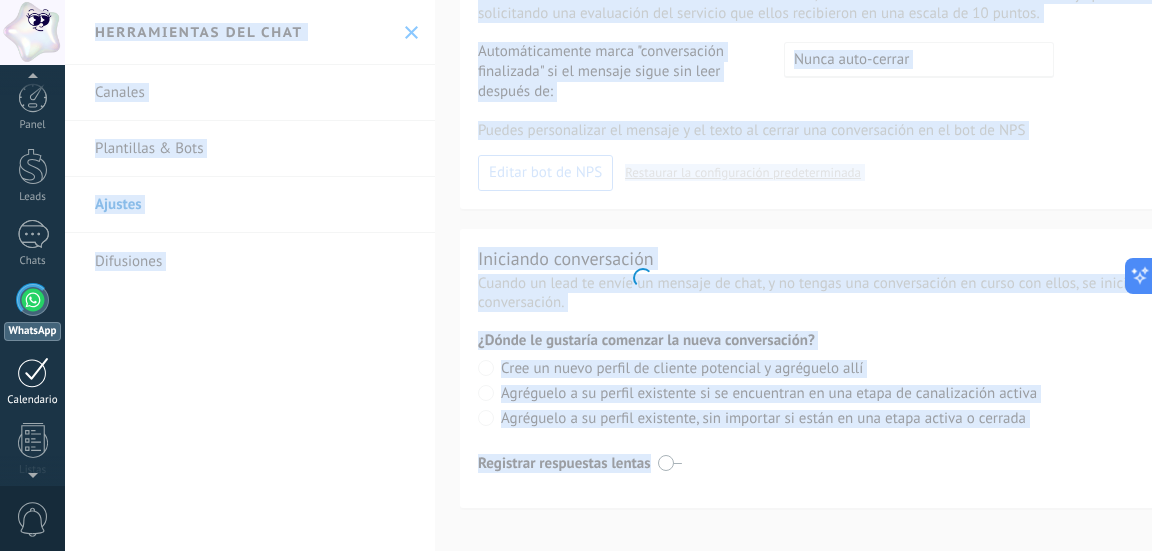 scroll, scrollTop: 56, scrollLeft: 0, axis: vertical 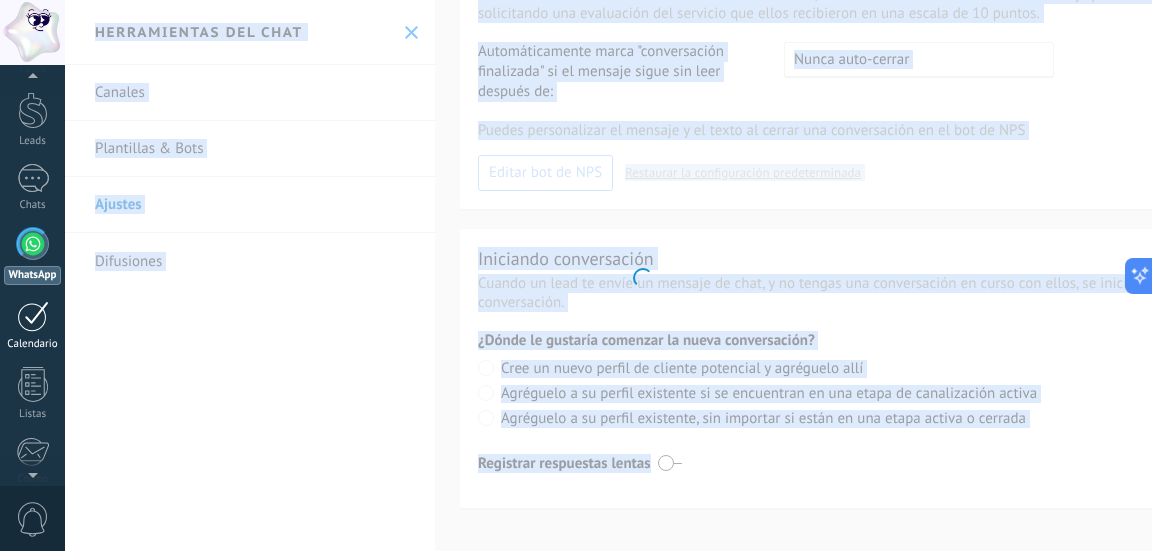 click on "Panel
Leads
Chats
WhatsApp
Clientes" at bounding box center (32, 369) 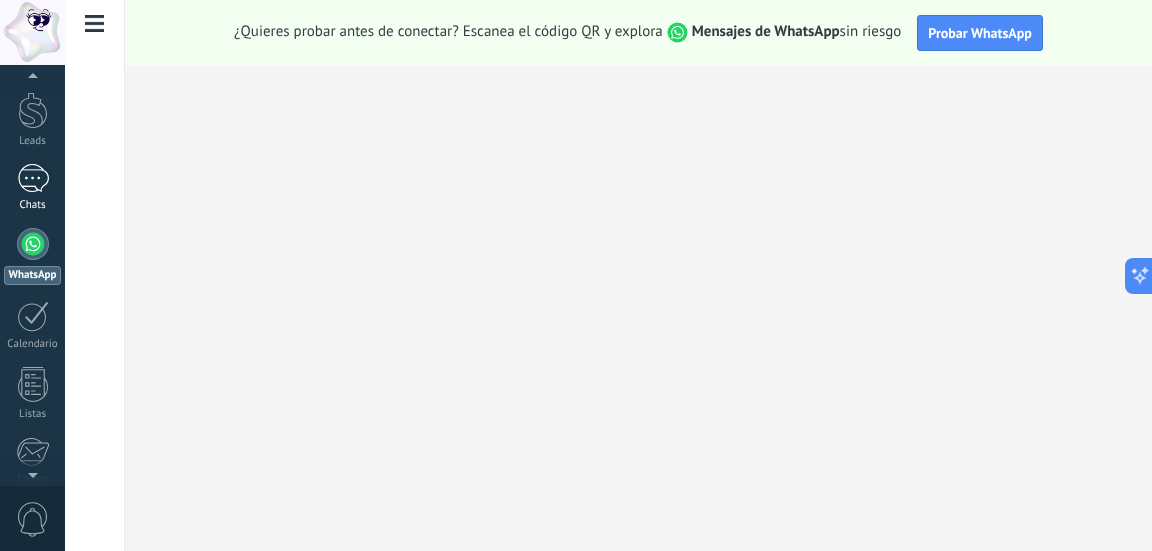 click at bounding box center (33, 178) 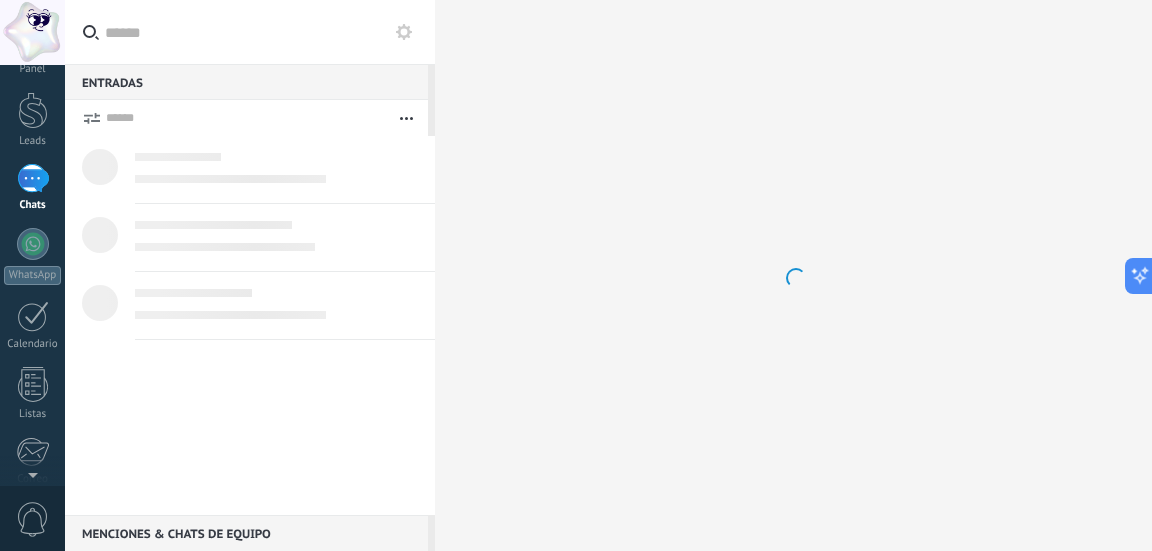 scroll, scrollTop: 0, scrollLeft: 0, axis: both 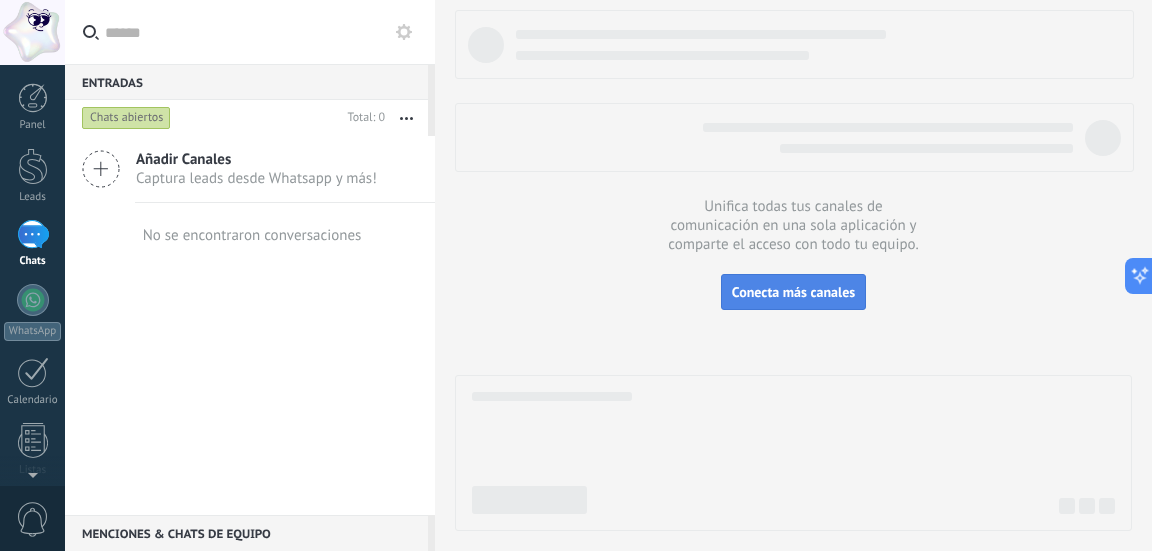 click on "Conecta más canales" at bounding box center (793, 292) 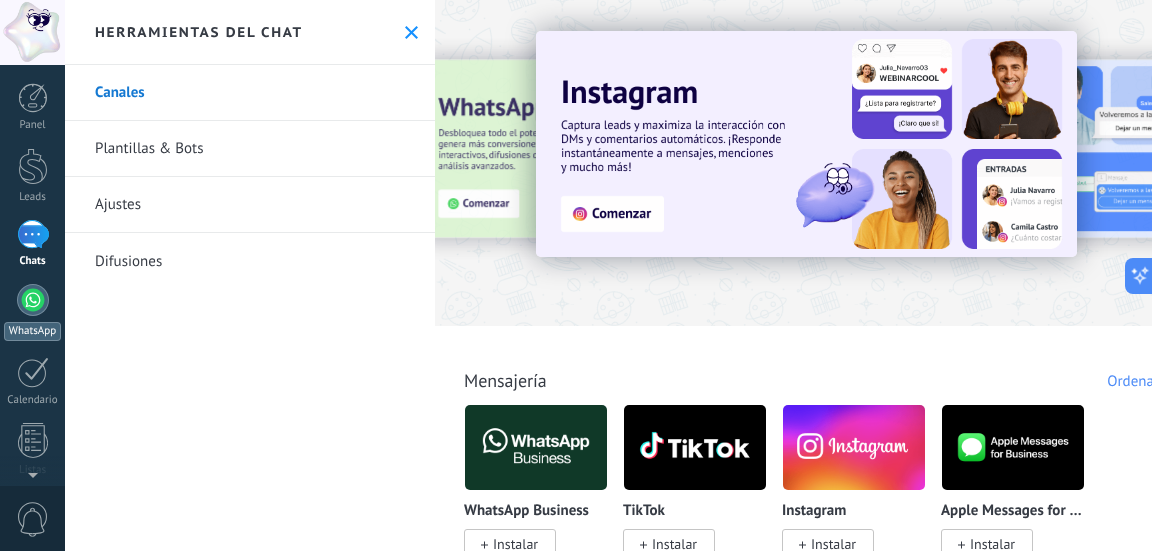 click at bounding box center [33, 300] 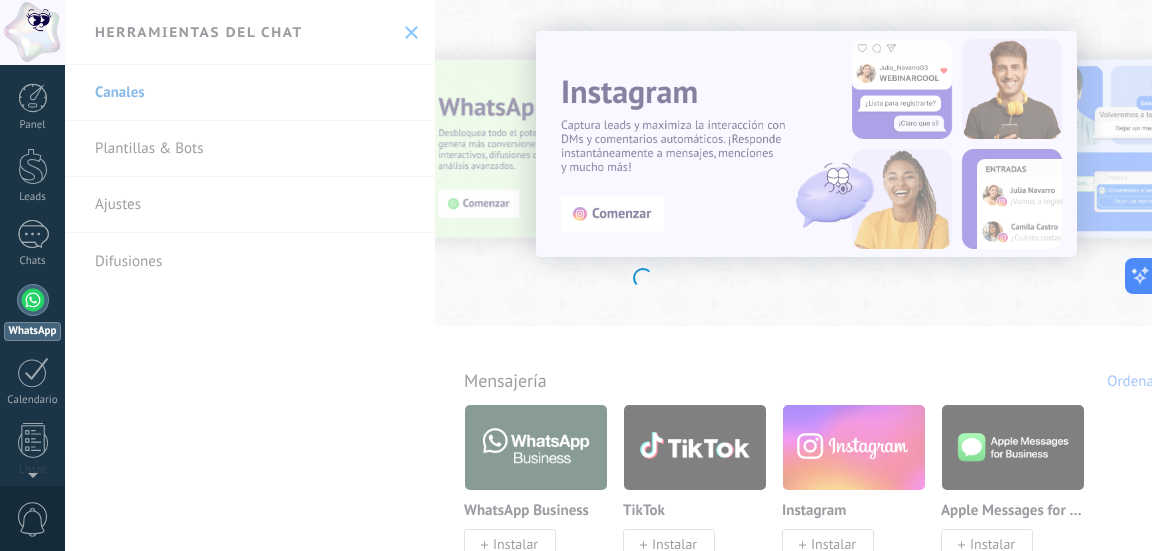 scroll, scrollTop: 56, scrollLeft: 0, axis: vertical 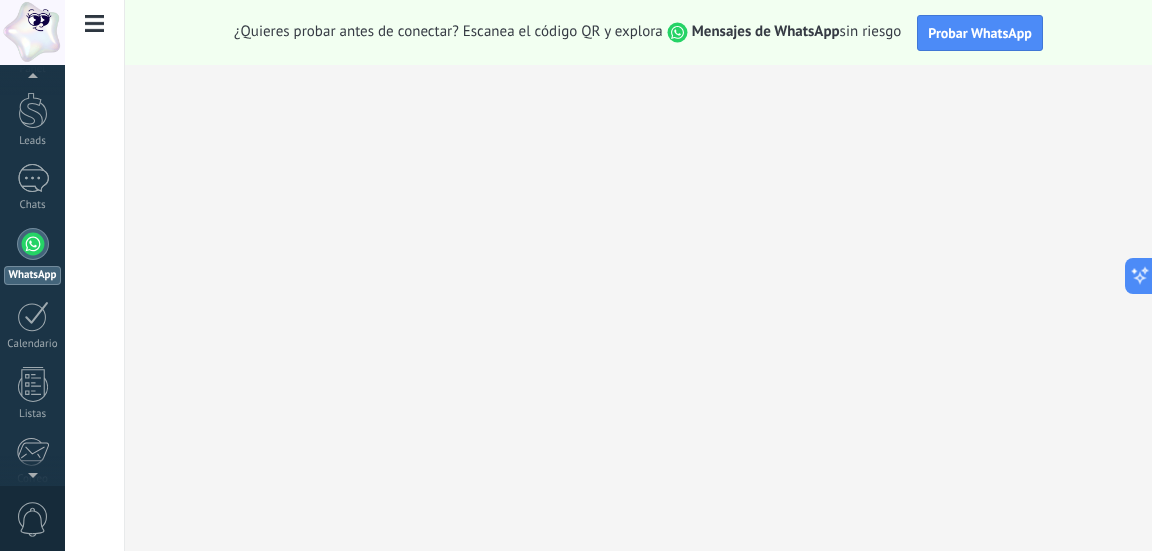 click on "¿Quieres probar antes de conectar? Escanea el código QR y explora Mensajes de WhatsApp  sin riesgo Probar WhatsApp" at bounding box center [638, 32] 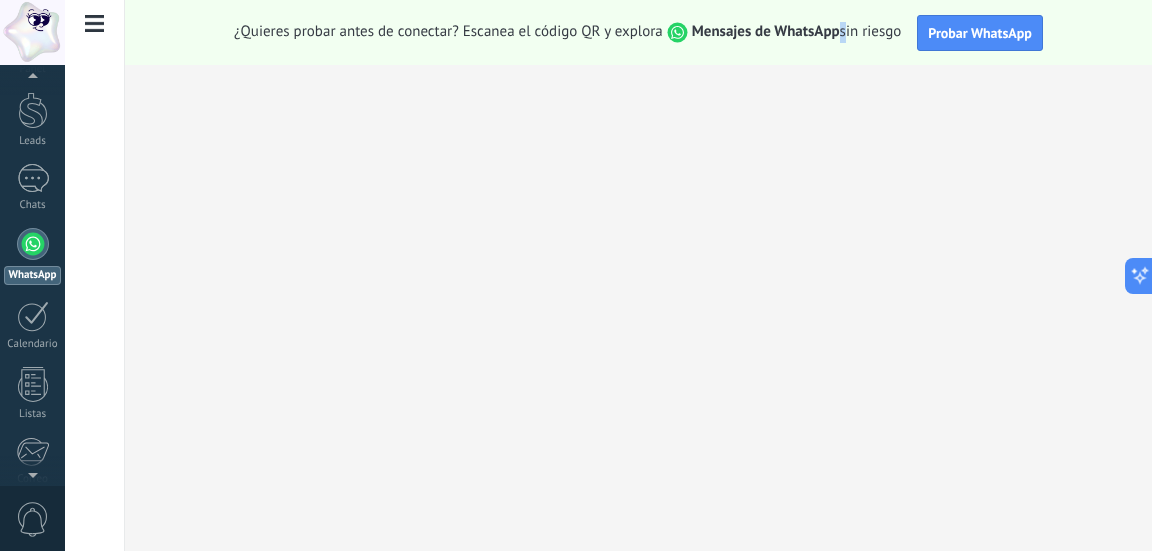 click on "¿Quieres probar antes de conectar? Escanea el código QR y explora Mensajes de WhatsApp  sin riesgo" at bounding box center (567, 32) 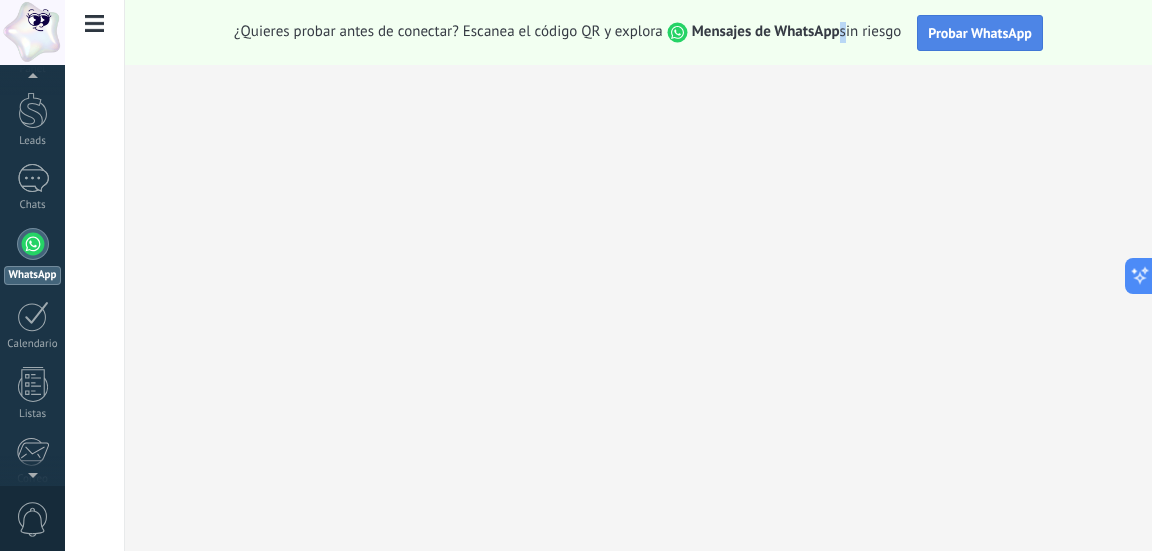 click on "Probar WhatsApp" at bounding box center [980, 33] 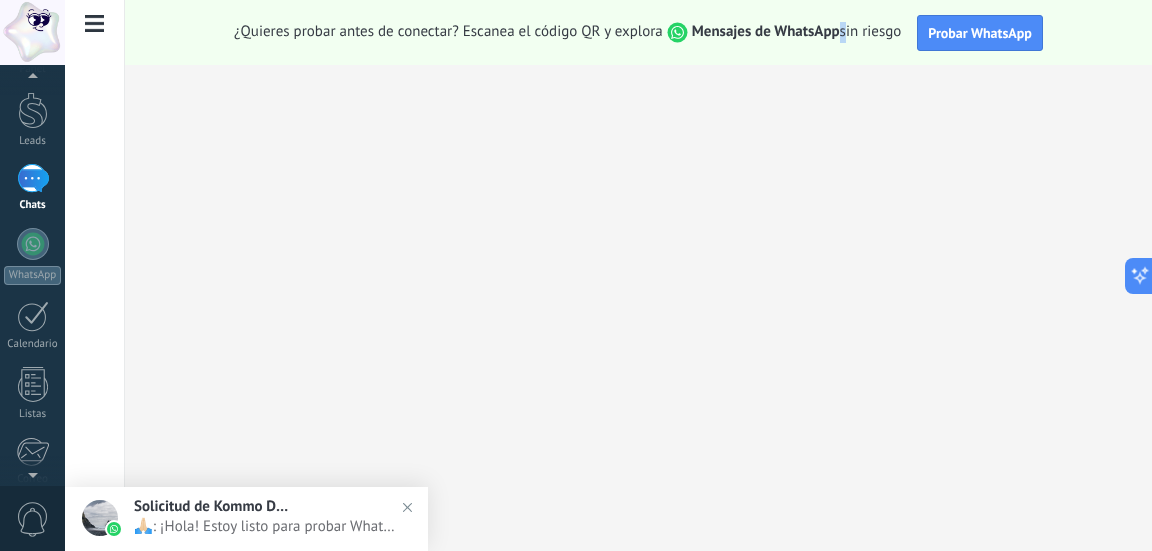 scroll, scrollTop: 0, scrollLeft: 0, axis: both 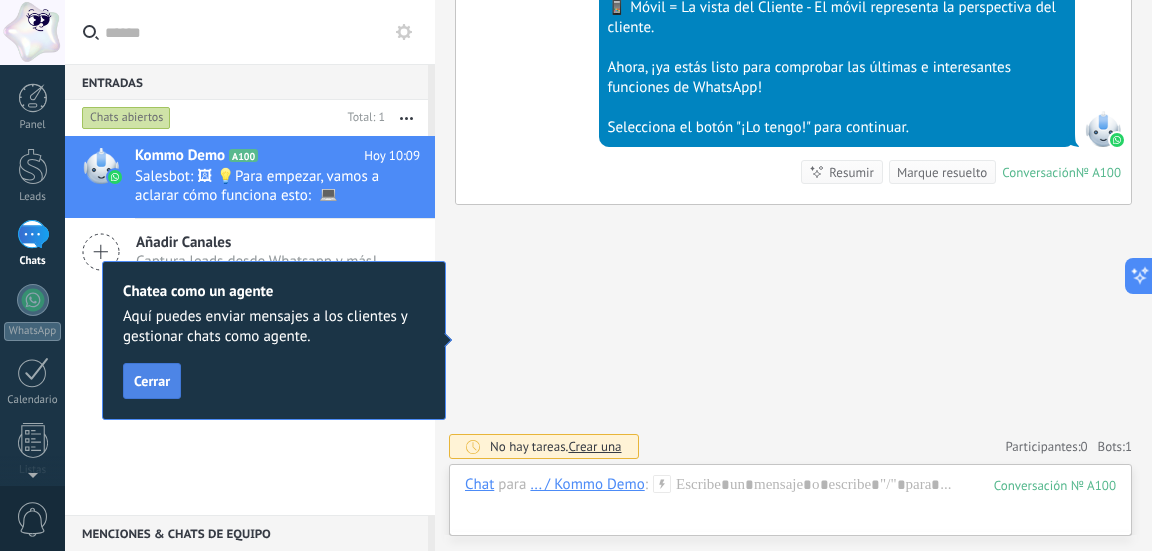 click on "Cerrar" at bounding box center [152, 381] 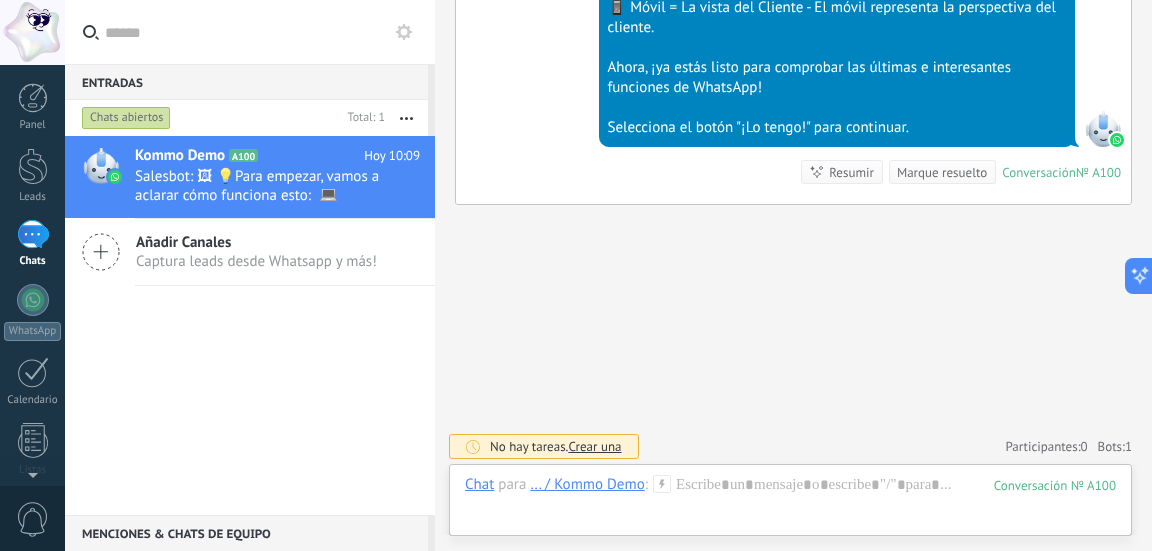 click 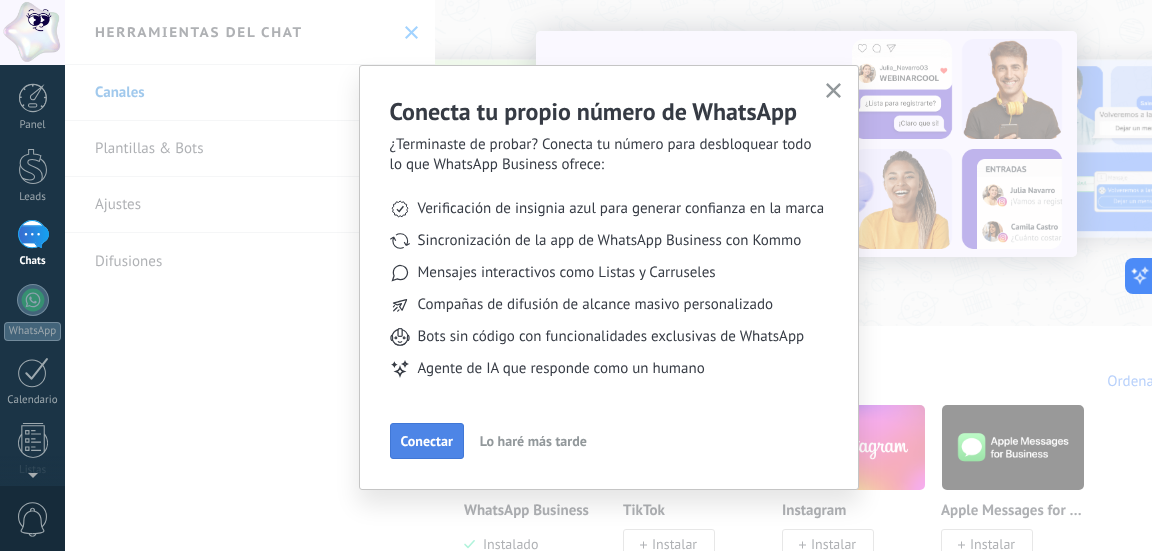 click on "Conectar" at bounding box center (427, 441) 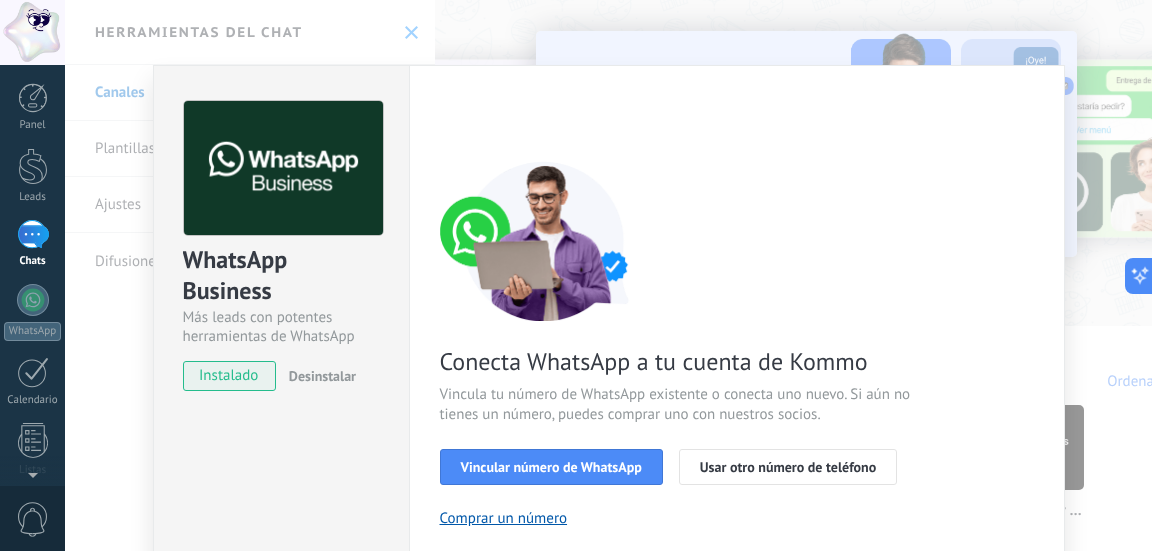 click on "instalado" at bounding box center (229, 376) 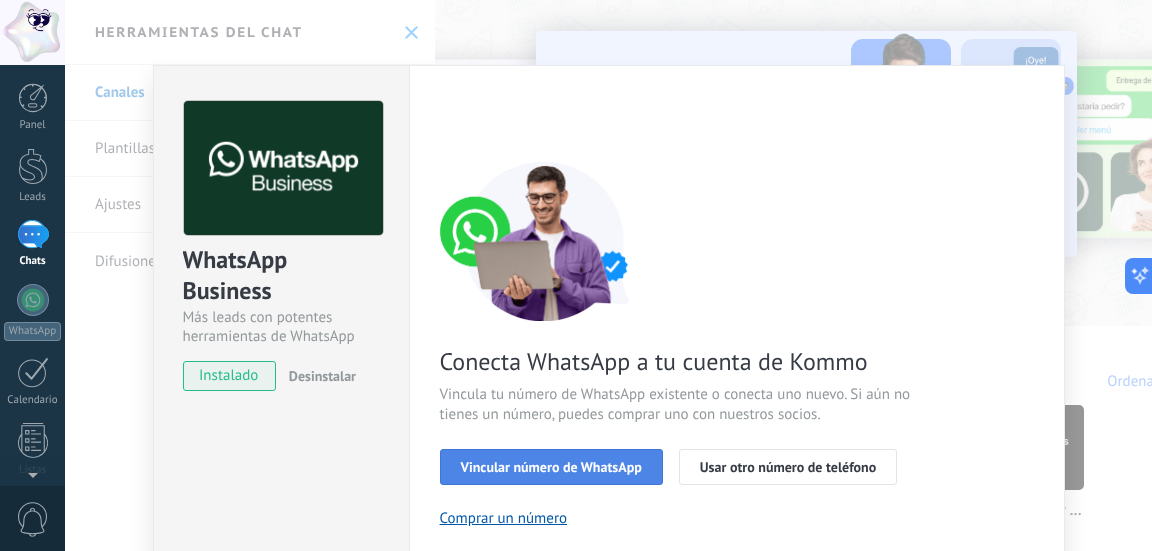 click on "Vincular número de WhatsApp" at bounding box center (551, 467) 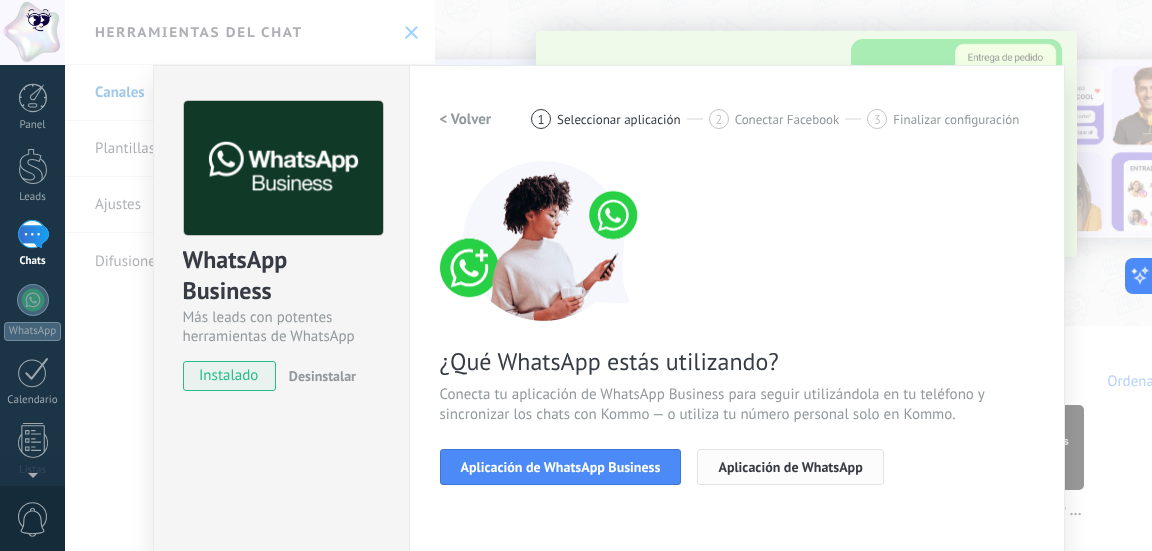 click on "Aplicación de WhatsApp" at bounding box center [790, 467] 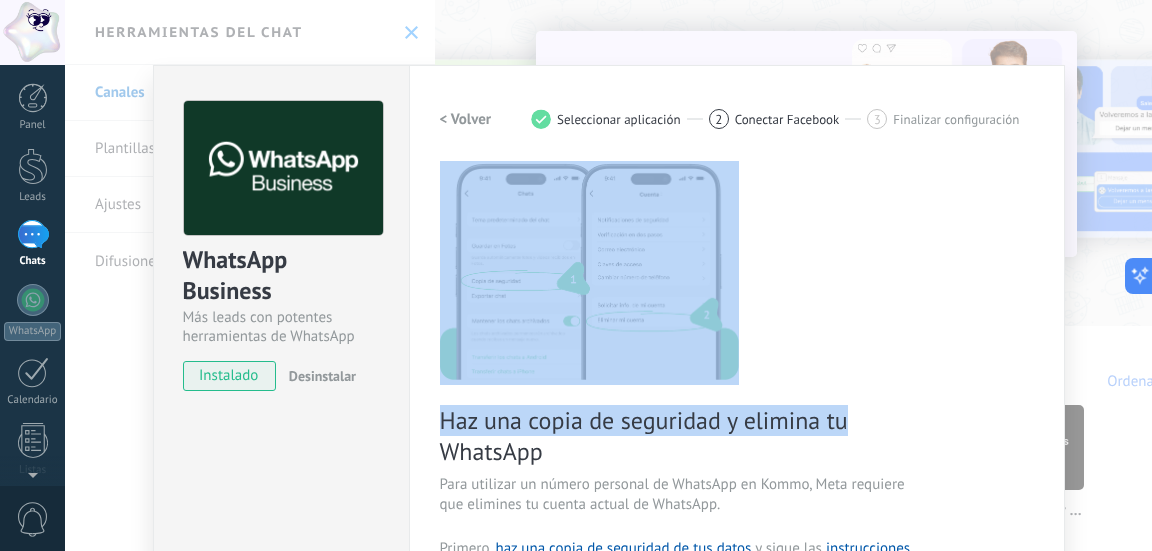 drag, startPoint x: 899, startPoint y: 386, endPoint x: 974, endPoint y: 348, distance: 84.07735 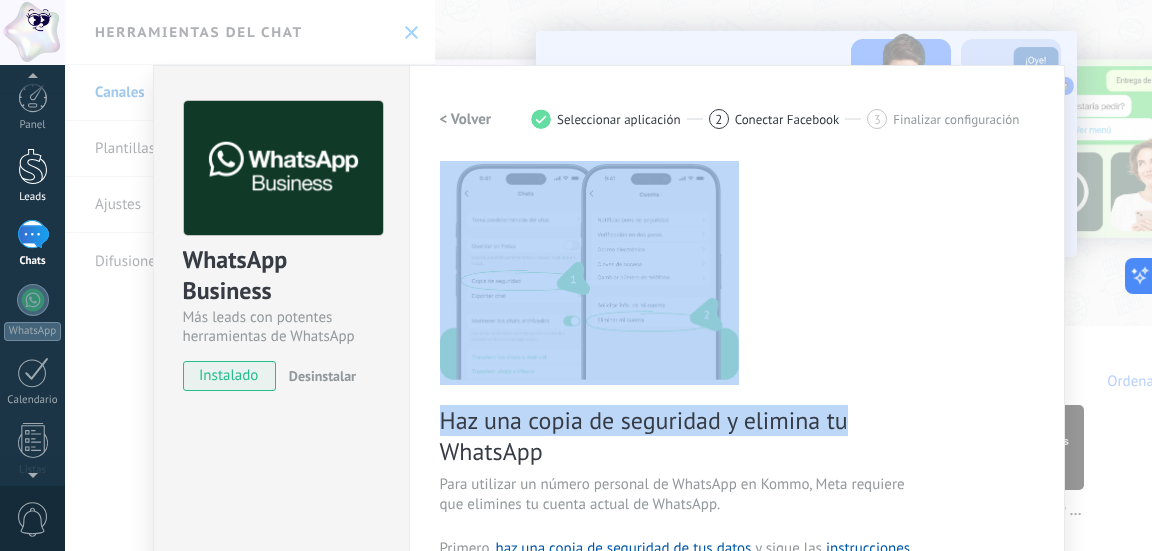 click at bounding box center (33, 166) 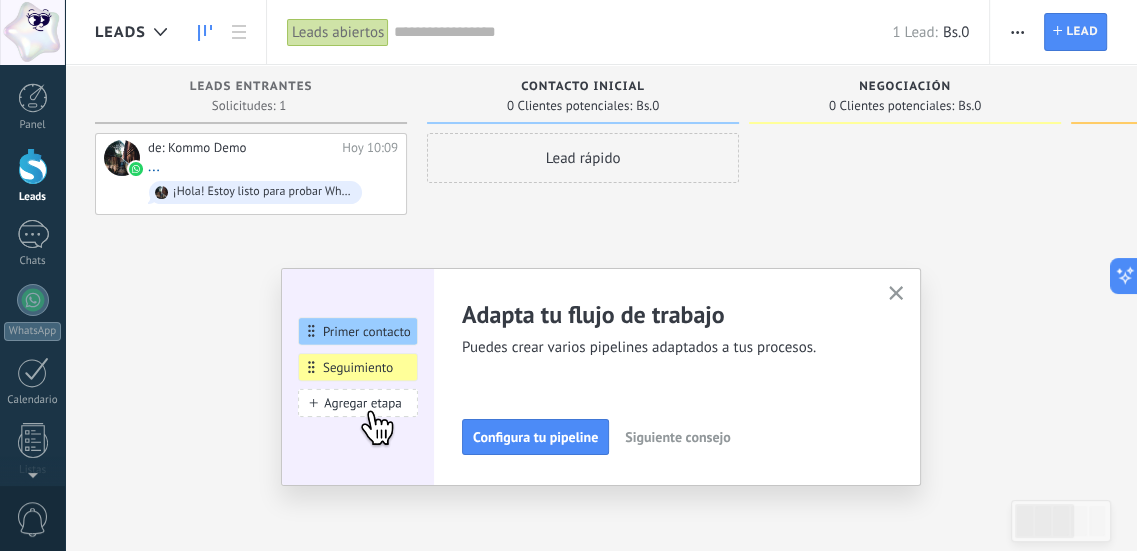 click at bounding box center (896, 294) 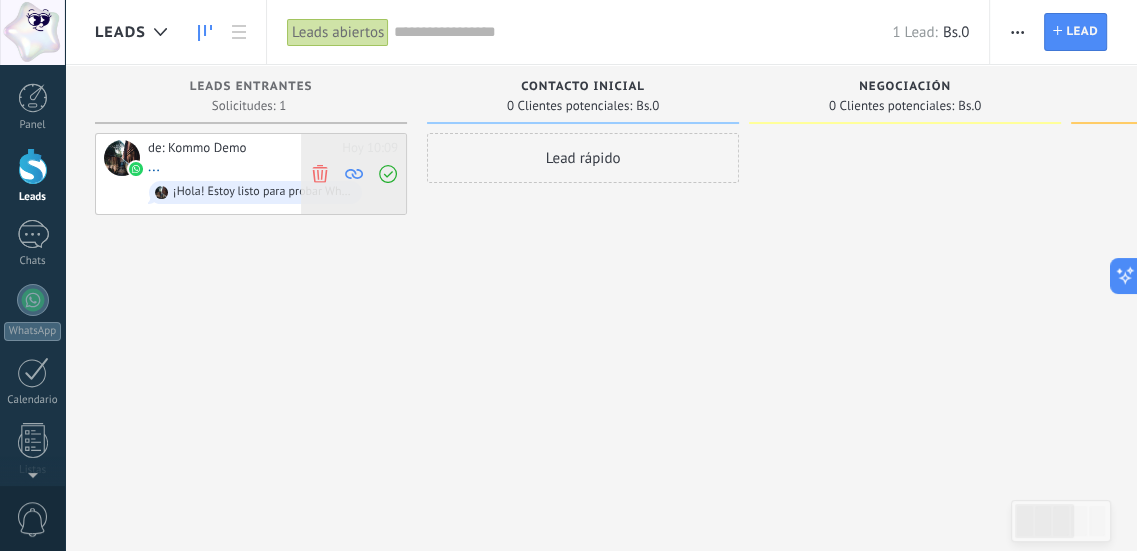 click 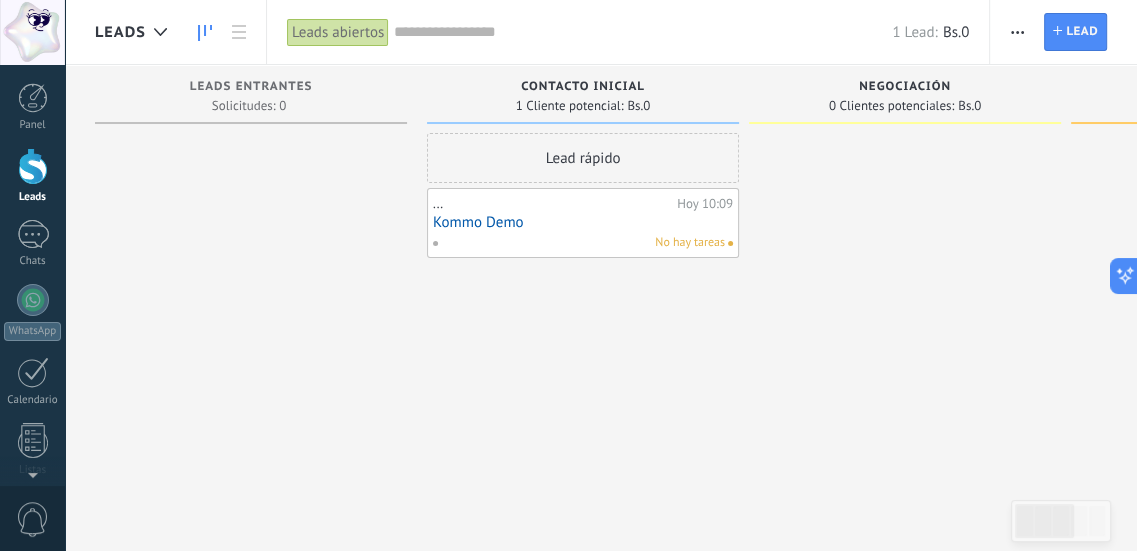 click on "No hay tareas" at bounding box center [690, 243] 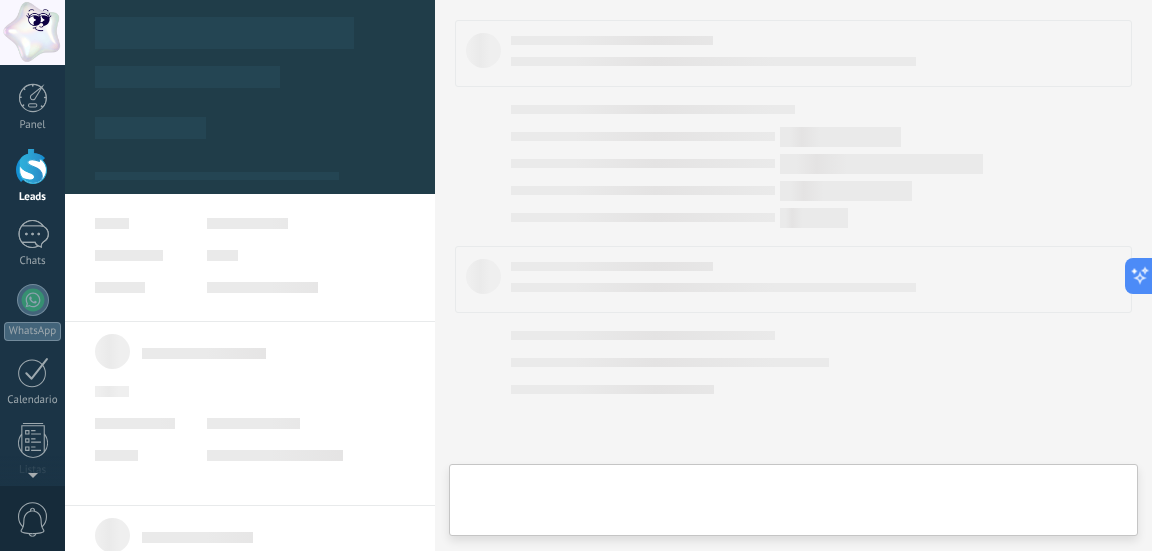 drag, startPoint x: 549, startPoint y: 99, endPoint x: 628, endPoint y: 176, distance: 110.317726 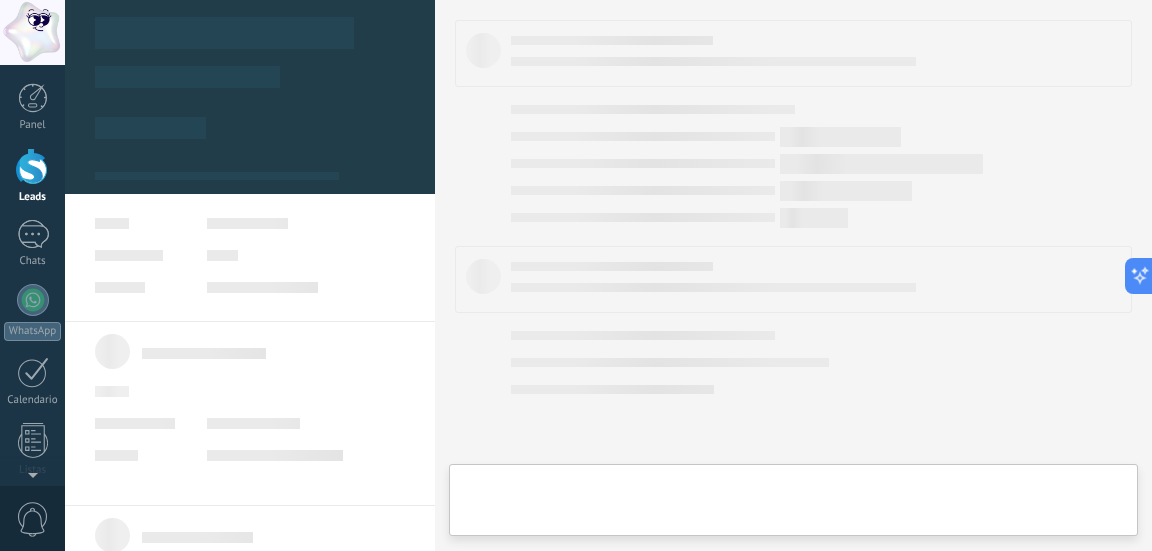 click on ".abccls-1,.abccls-2{fill-rule:evenodd}.abccls-2{fill:#fff} .abfcls-1{fill:none}.abfcls-2{fill:#fff} .abncls-1{isolation:isolate}.abncls-2{opacity:.06}.abncls-2,.abncls-3,.abncls-6{mix-blend-mode:multiply}.abncls-3{opacity:.15}.abncls-4,.abncls-8{fill:#fff}.abncls-5{fill:url(#abnlinear-gradient)}.abncls-6{opacity:.04}.abncls-7{fill:url(#abnlinear-gradient-2)}.abncls-8{fill-rule:evenodd} .abqst0{fill:#ffa200} .abwcls-1{fill:#252525} .cls-1{isolation:isolate} .acicls-1{fill:none} .aclcls-1{fill:#232323} .acnst0{display:none} .addcls-1,.addcls-2{fill:none;stroke-miterlimit:10}.addcls-1{stroke:#dfe0e5}.addcls-2{stroke:#a1a7ab} .adecls-1,.adecls-2{fill:none;stroke-miterlimit:10}.adecls-1{stroke:#dfe0e5}.adecls-2{stroke:#a1a7ab} .adqcls-1{fill:#8591a5;fill-rule:evenodd} .aeccls-1{fill:#5c9f37} .aeecls-1{fill:#f86161} .aejcls-1{fill:#8591a5;fill-rule:evenodd} .aekcls-1{fill-rule:evenodd} .aelcls-1{fill-rule:evenodd;fill:currentColor} .aemcls-1{fill-rule:evenodd;fill:currentColor} .aencls-2{fill:#f86161;opacity:.3}" at bounding box center [576, 275] 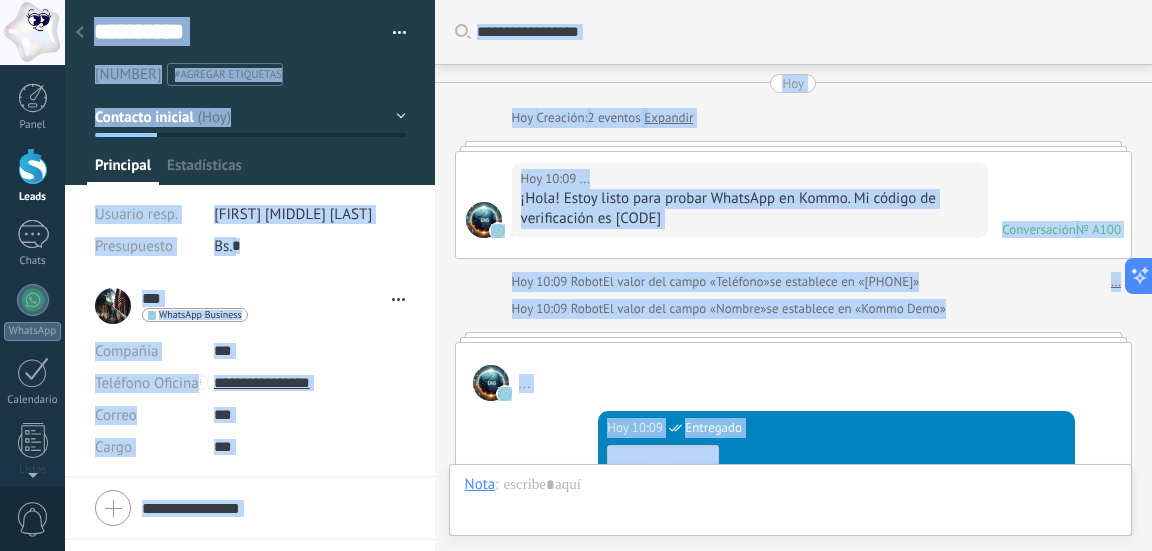 scroll, scrollTop: 29, scrollLeft: 0, axis: vertical 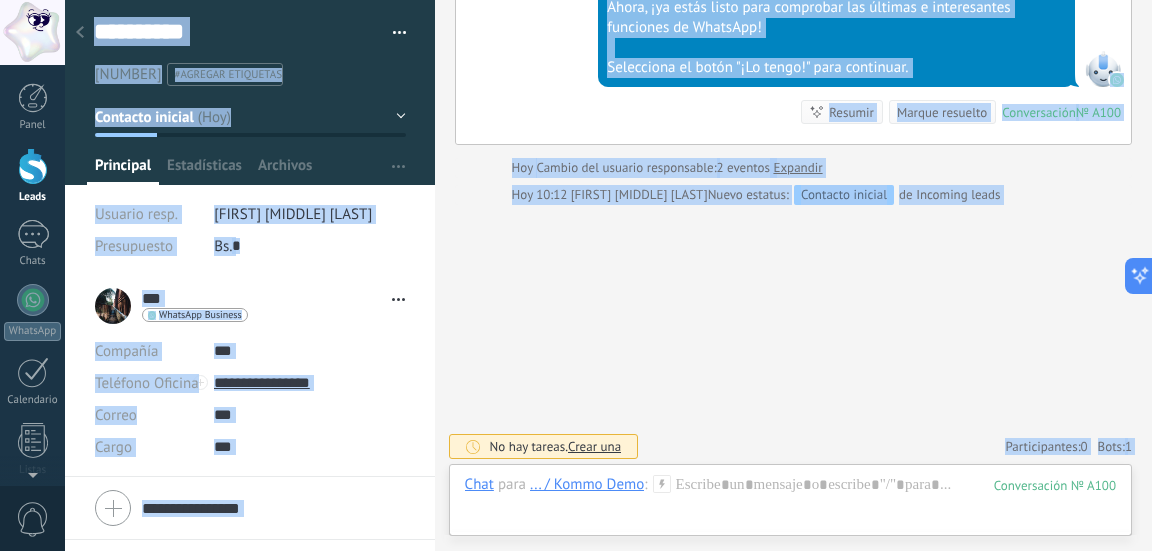 click at bounding box center [392, 33] 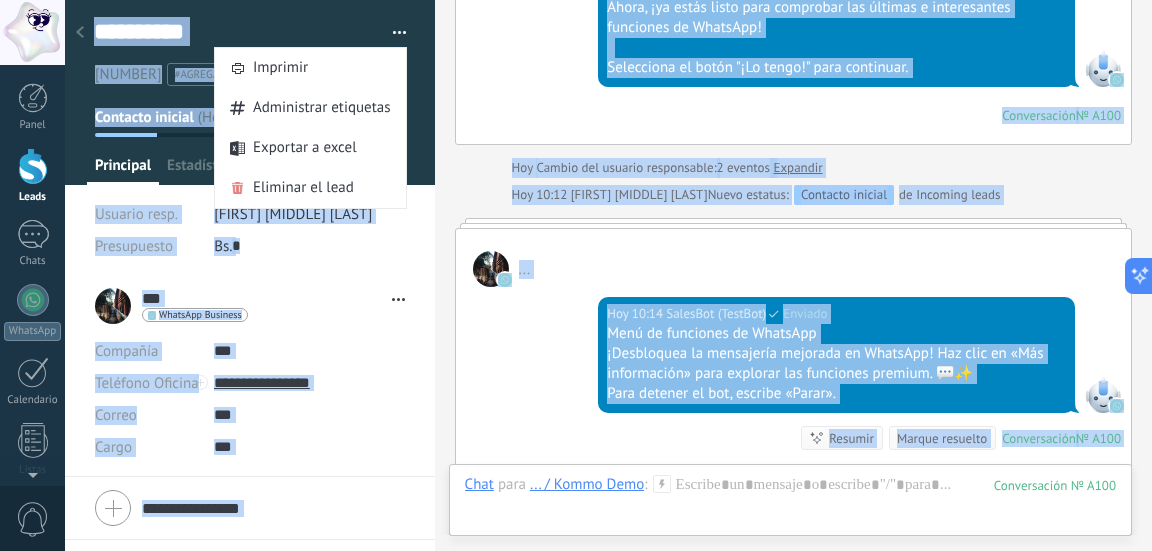 scroll, scrollTop: 918, scrollLeft: 0, axis: vertical 